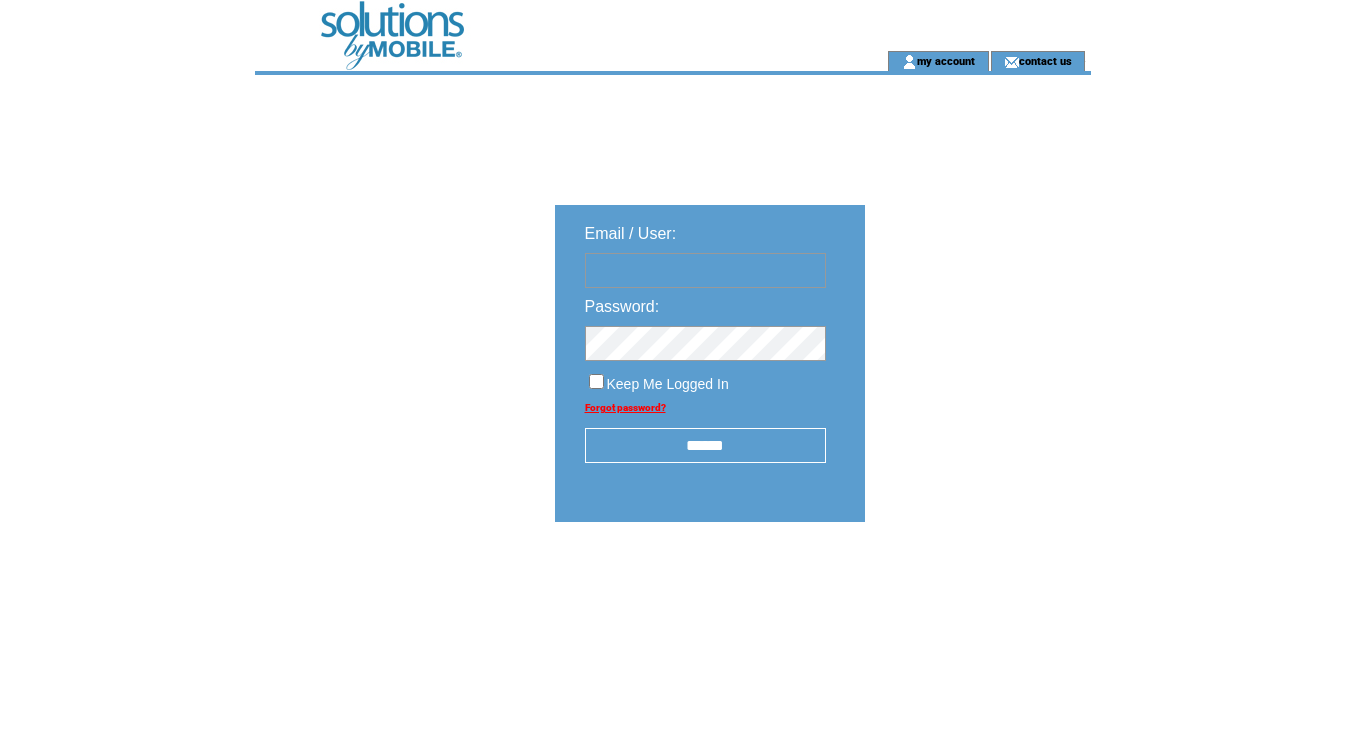 scroll, scrollTop: 0, scrollLeft: 0, axis: both 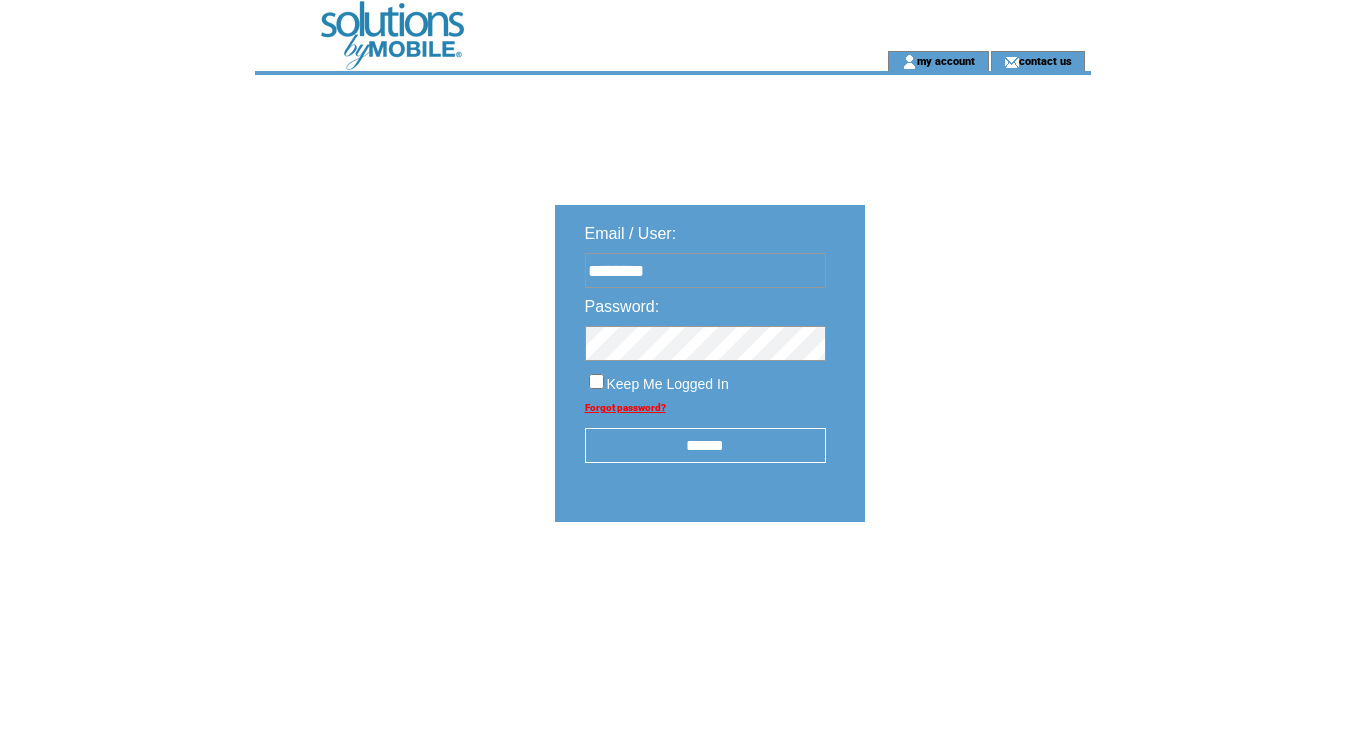 click on "******" at bounding box center [705, 445] 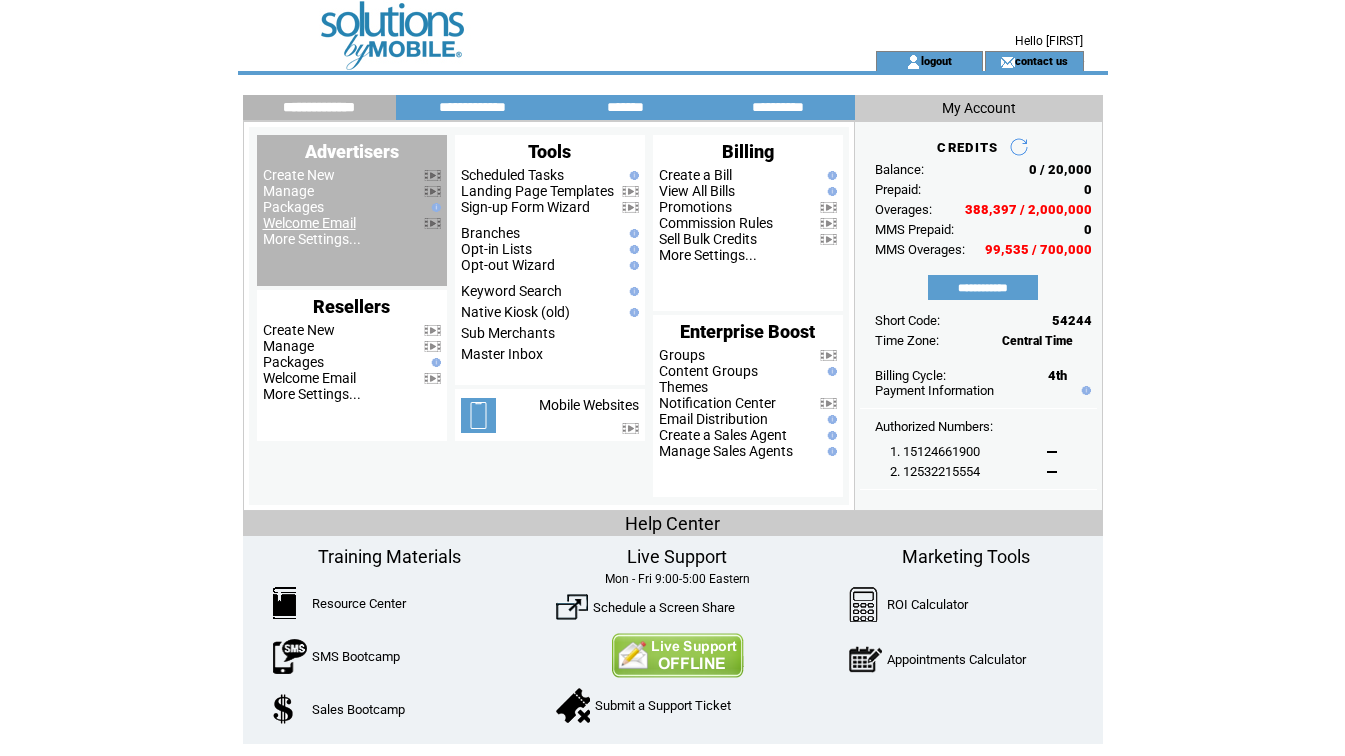 scroll, scrollTop: 0, scrollLeft: 0, axis: both 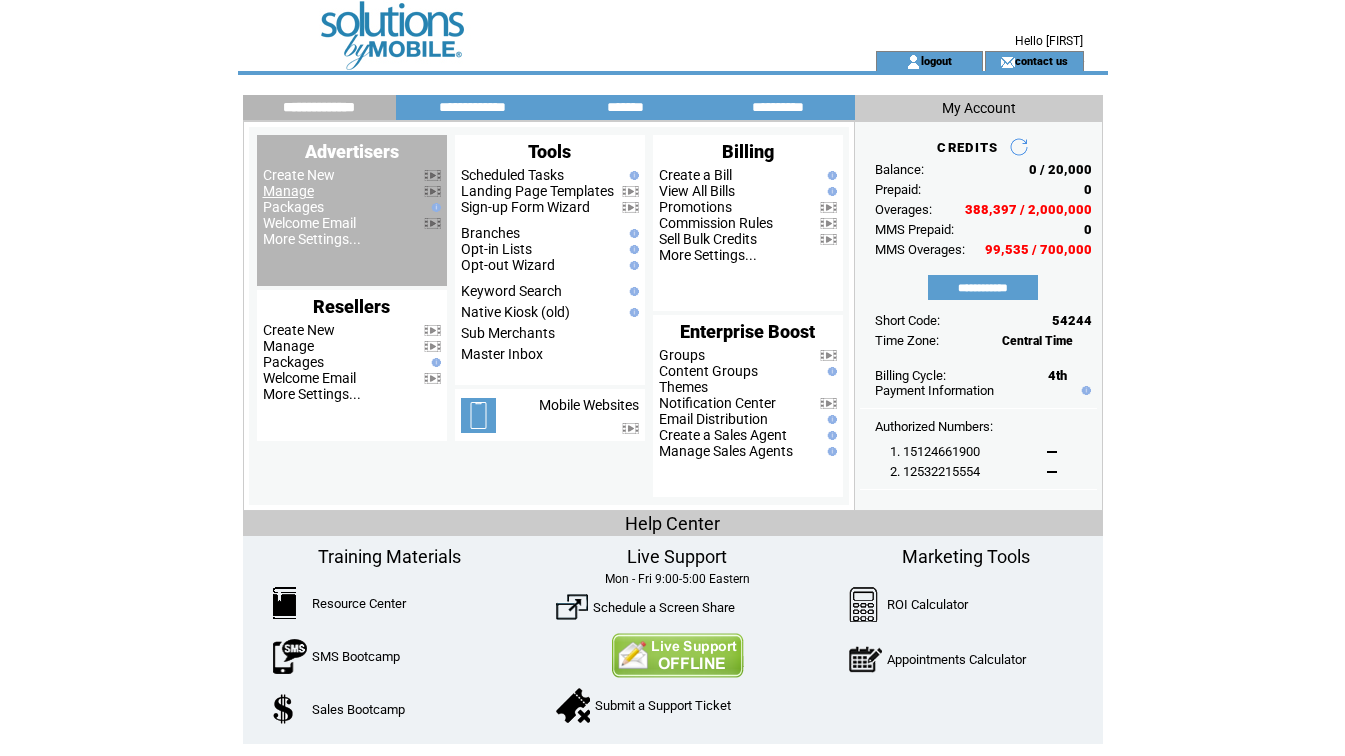 click on "Manage" at bounding box center (288, 191) 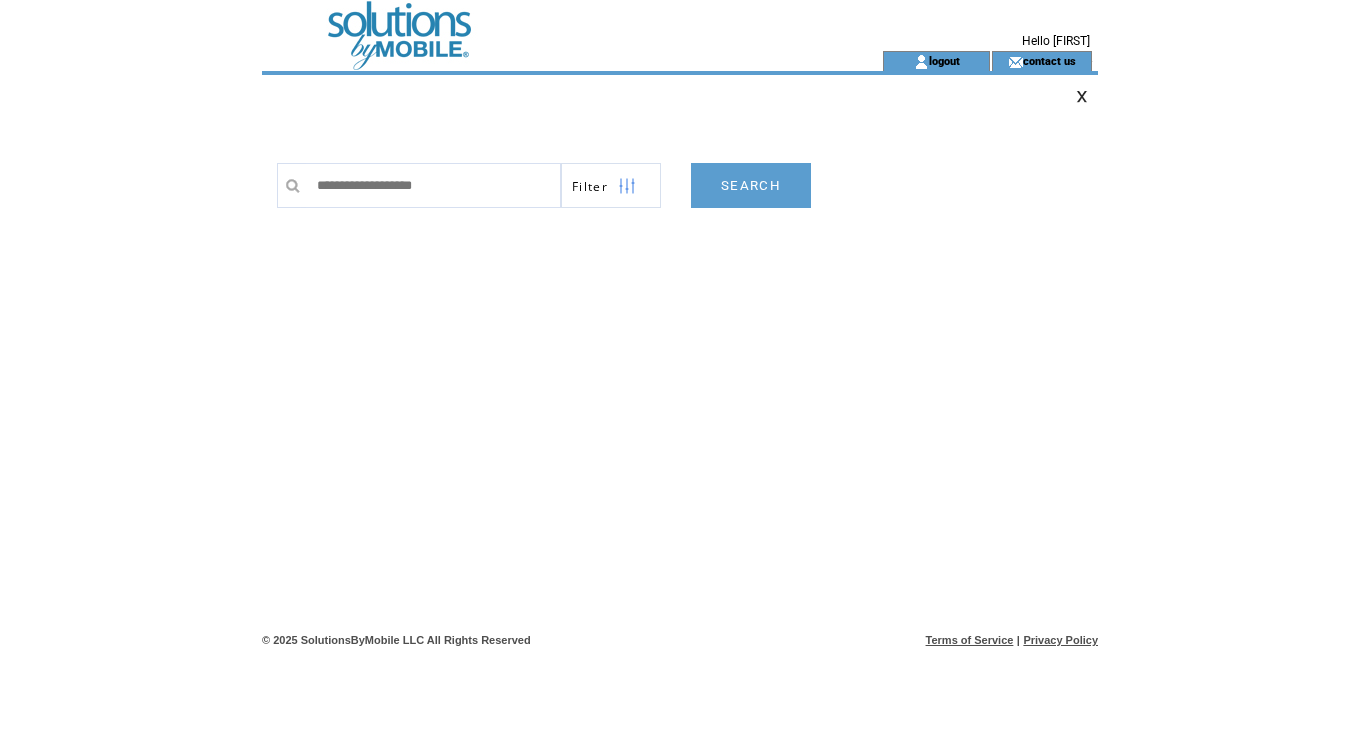 scroll, scrollTop: 0, scrollLeft: 0, axis: both 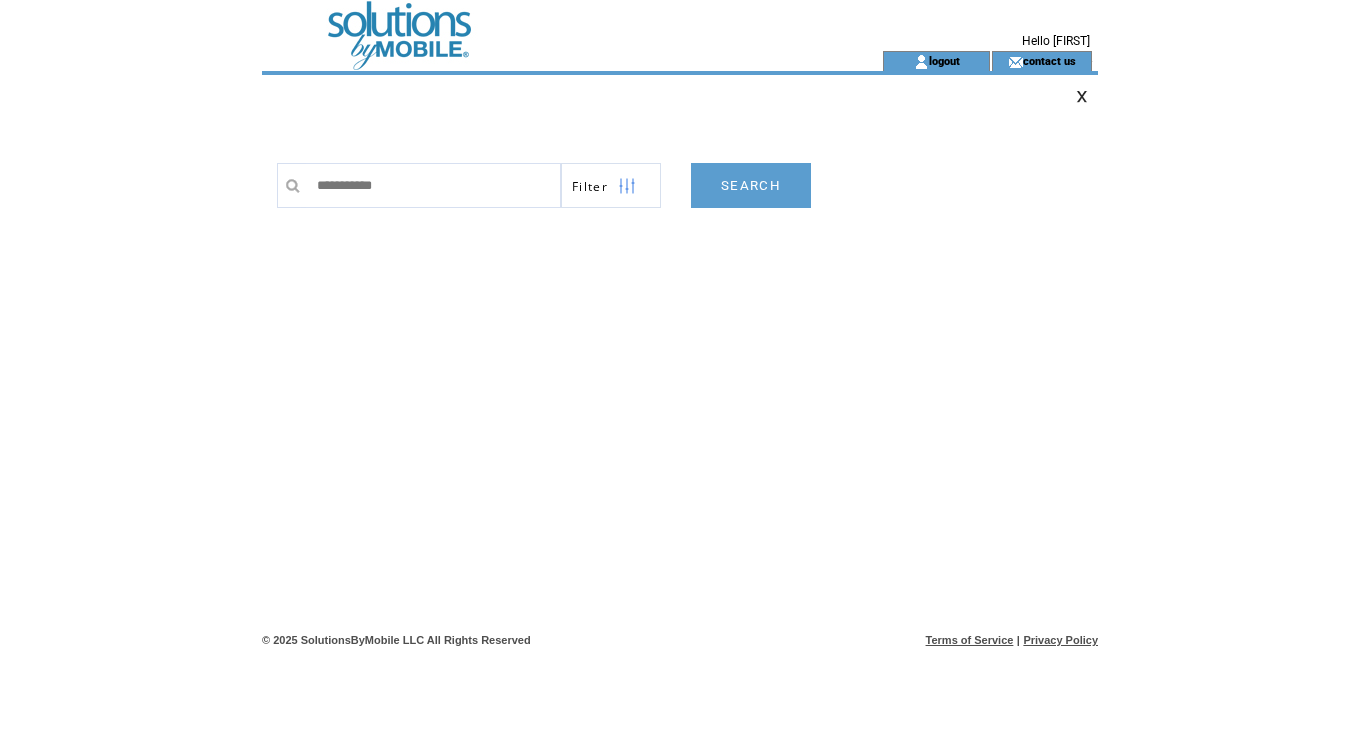 type on "**********" 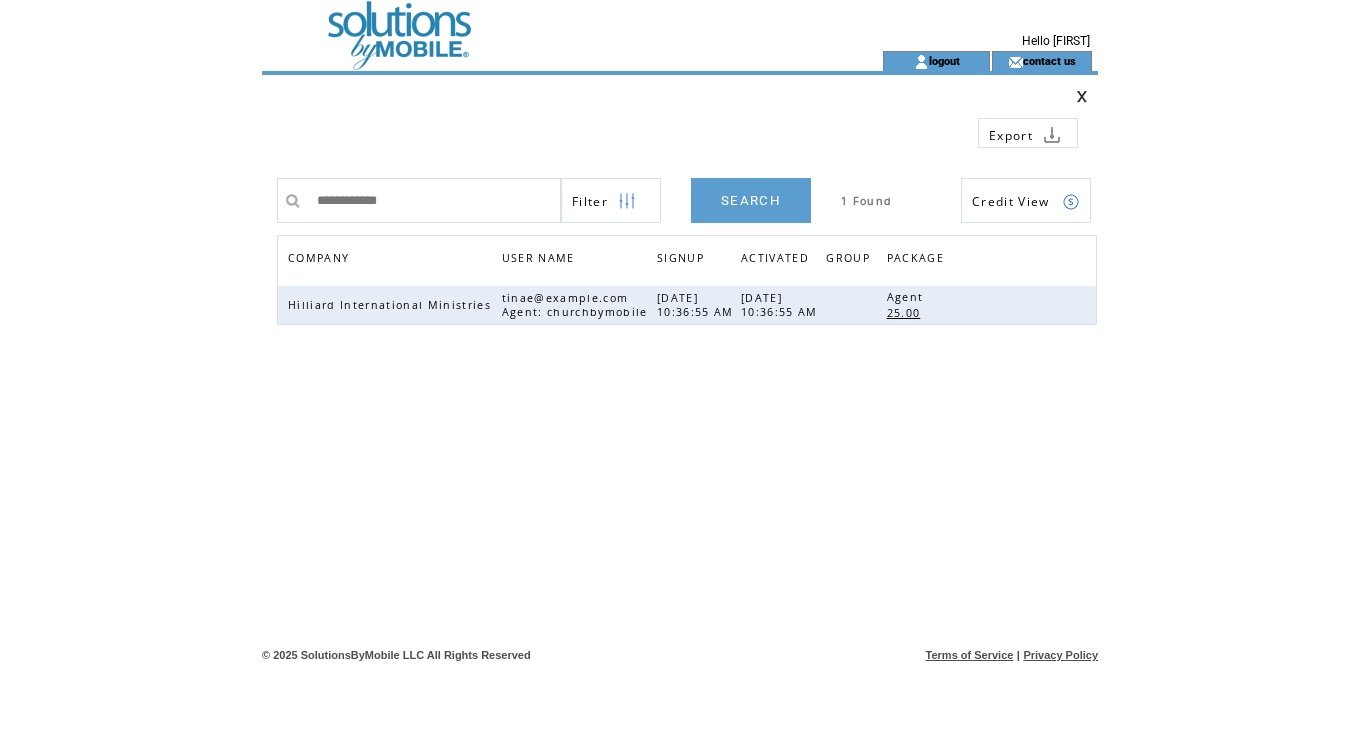 scroll, scrollTop: 0, scrollLeft: 0, axis: both 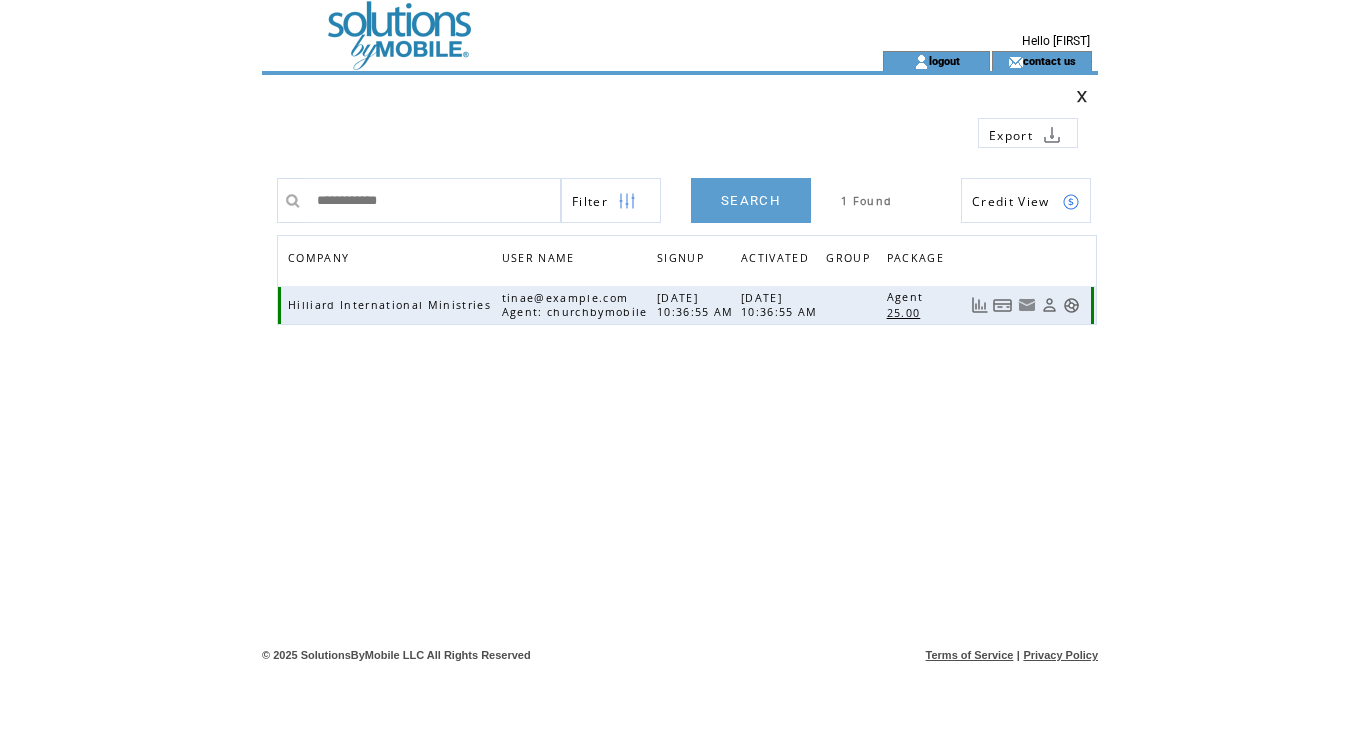 click at bounding box center [1003, 305] 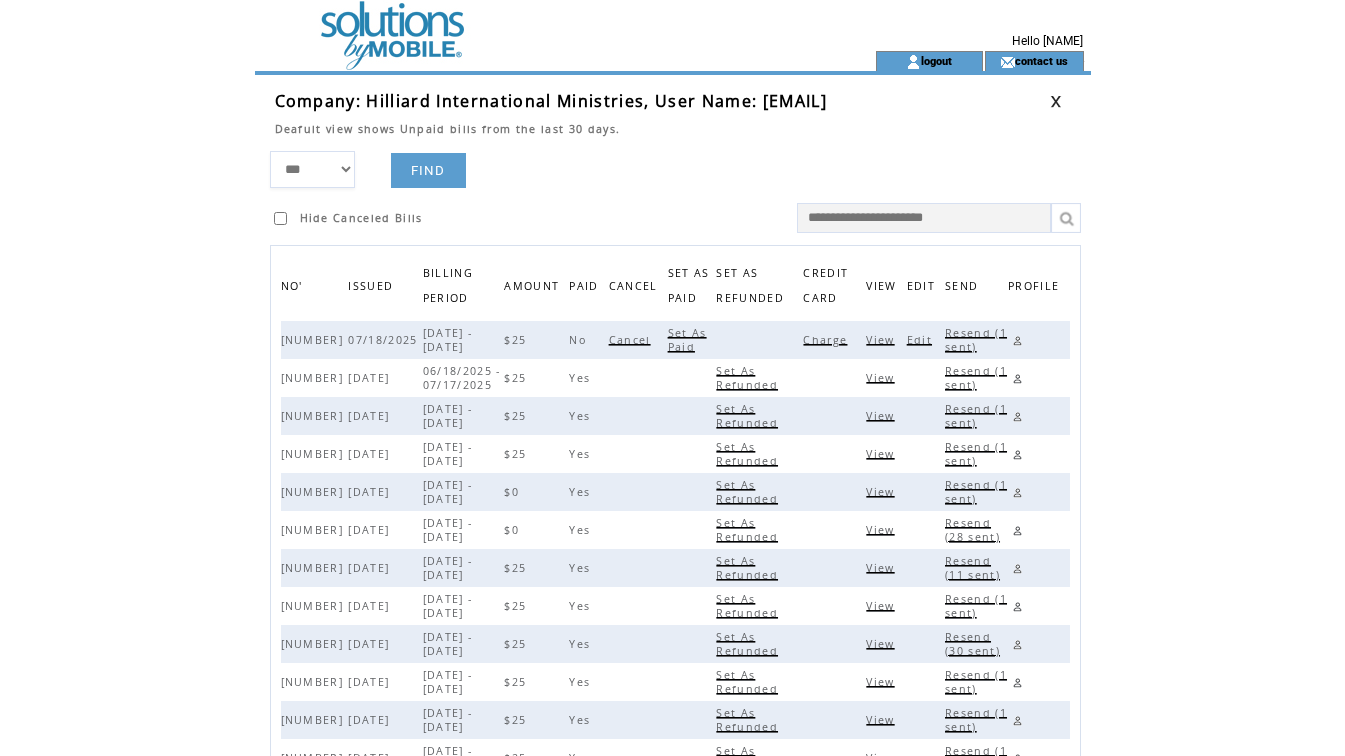 scroll, scrollTop: 0, scrollLeft: 0, axis: both 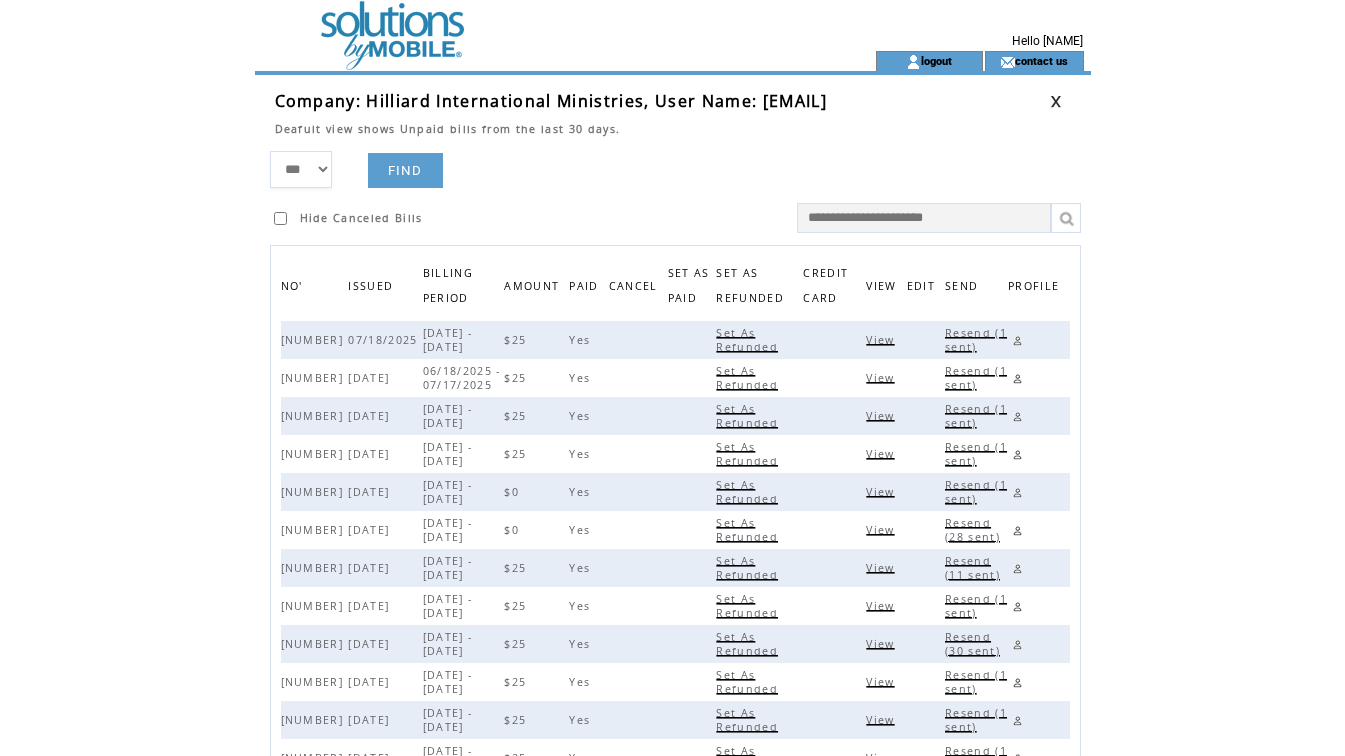 drag, startPoint x: 1056, startPoint y: 95, endPoint x: 1093, endPoint y: 115, distance: 42.059483 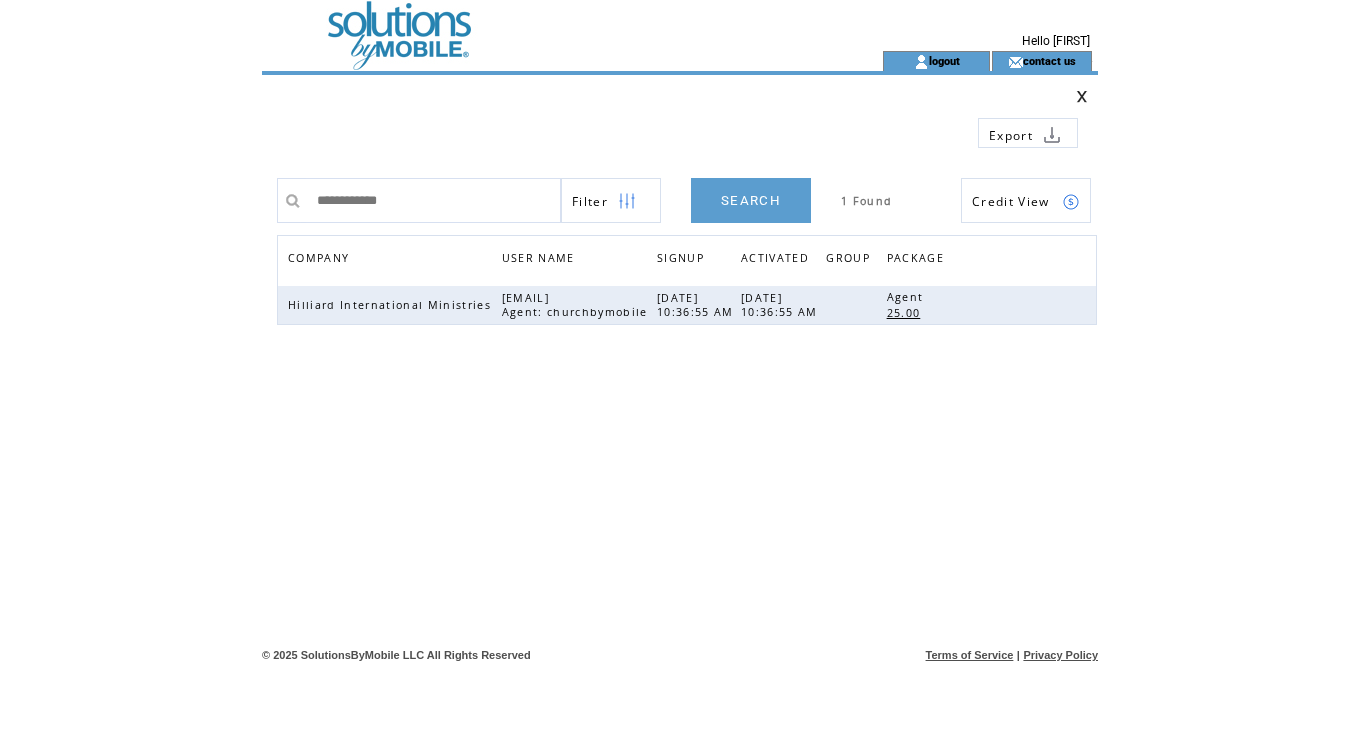scroll, scrollTop: 0, scrollLeft: 0, axis: both 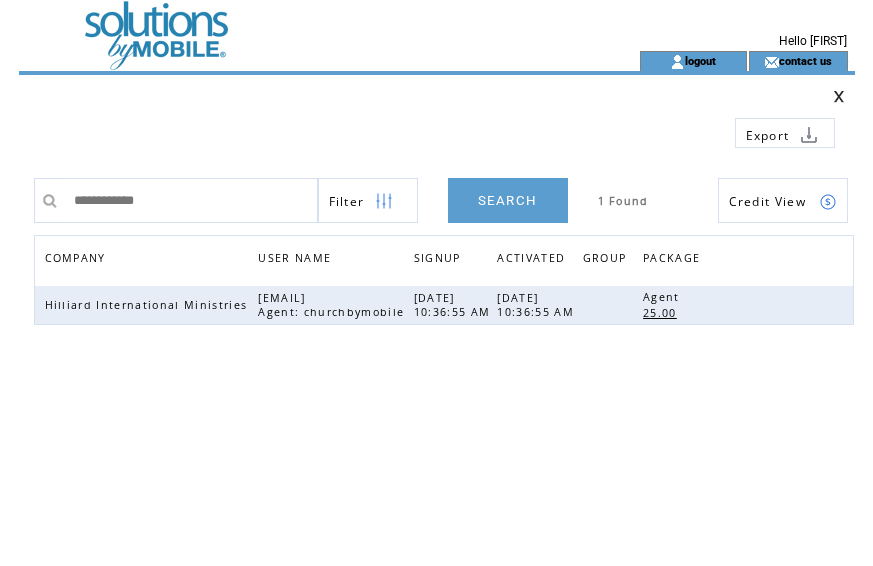 drag, startPoint x: 163, startPoint y: 191, endPoint x: -170, endPoint y: 123, distance: 339.87204 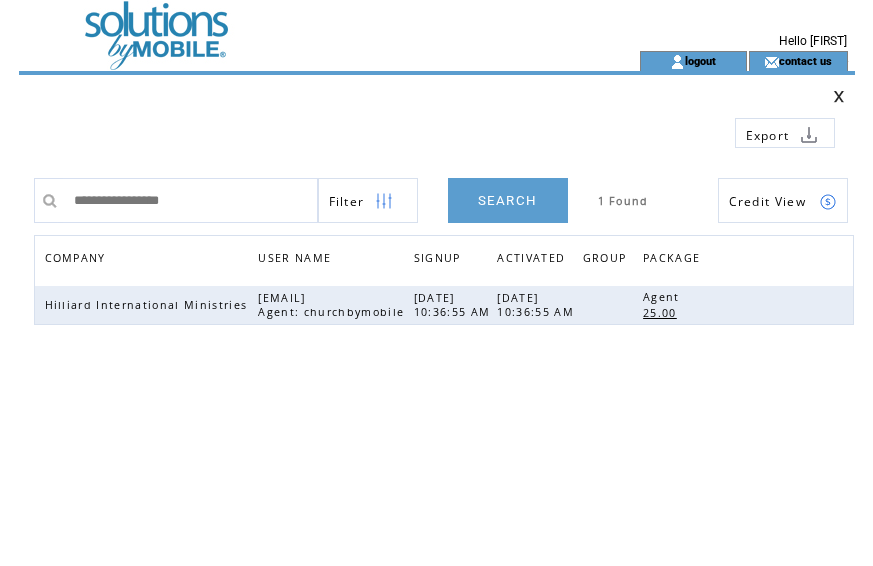type on "**********" 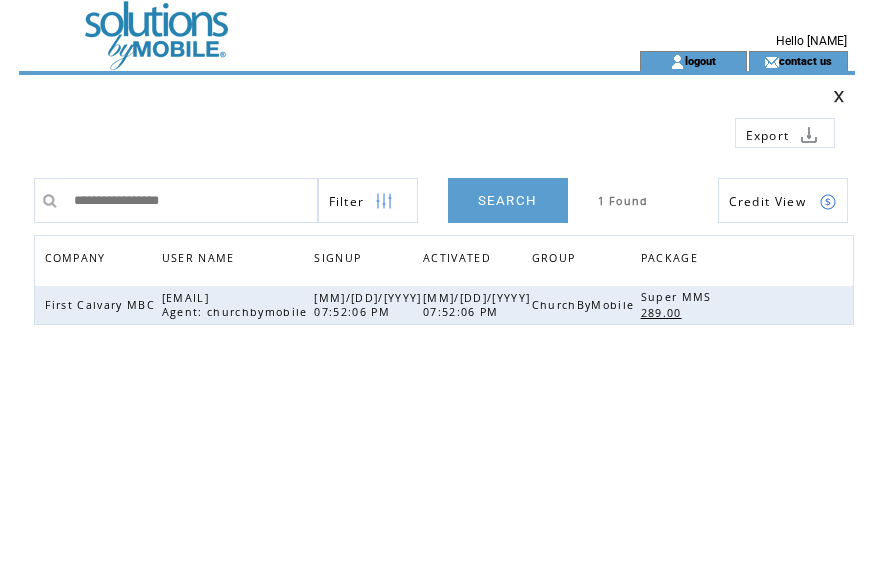 scroll, scrollTop: 0, scrollLeft: 0, axis: both 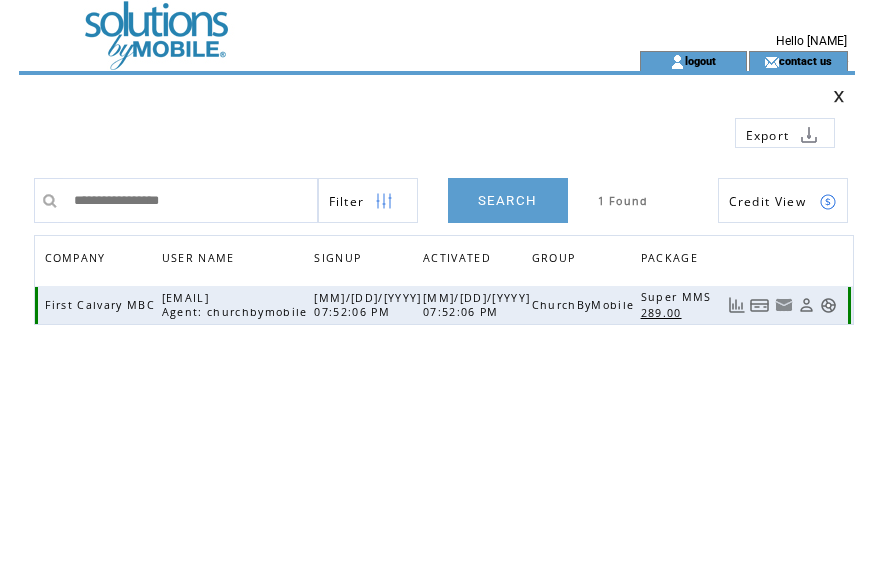 click at bounding box center (760, 305) 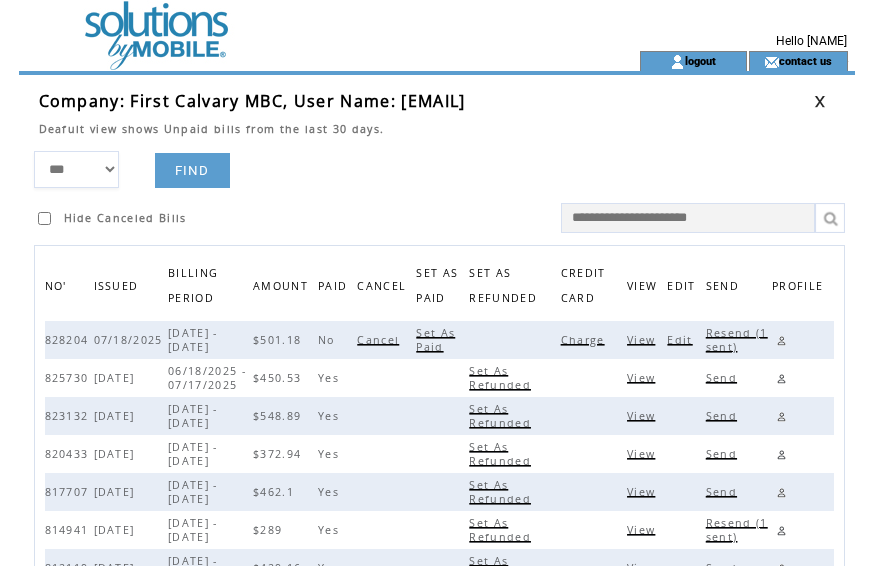 scroll, scrollTop: 0, scrollLeft: 0, axis: both 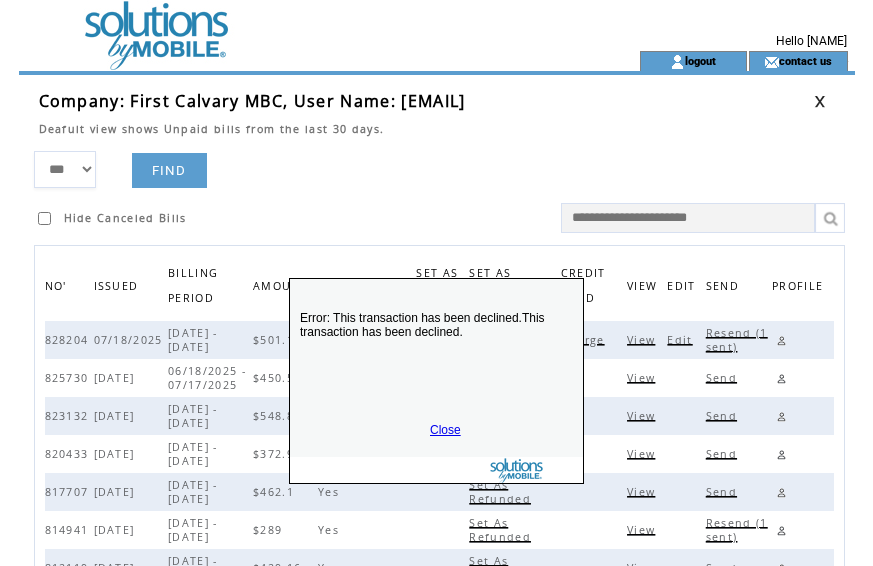 click on "Close" at bounding box center (445, 430) 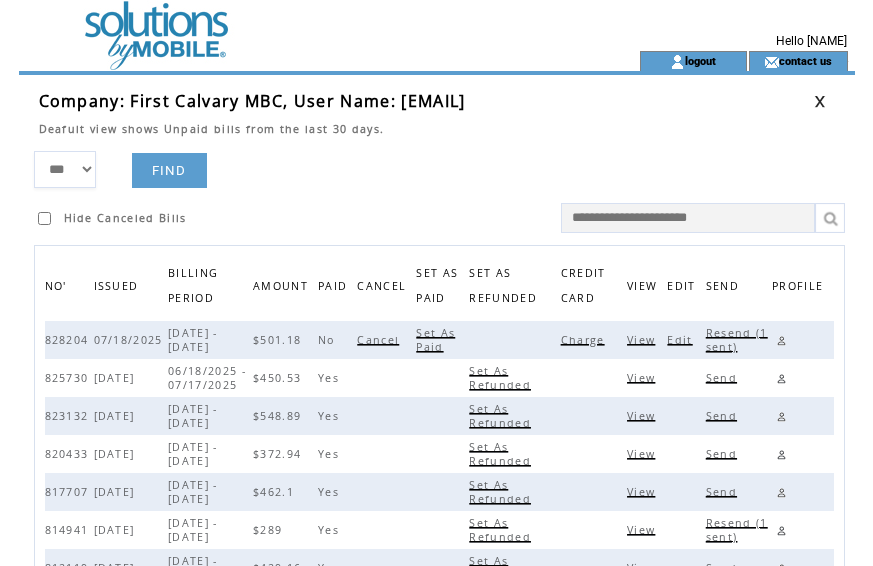 drag, startPoint x: 731, startPoint y: 329, endPoint x: 600, endPoint y: 255, distance: 150.45598 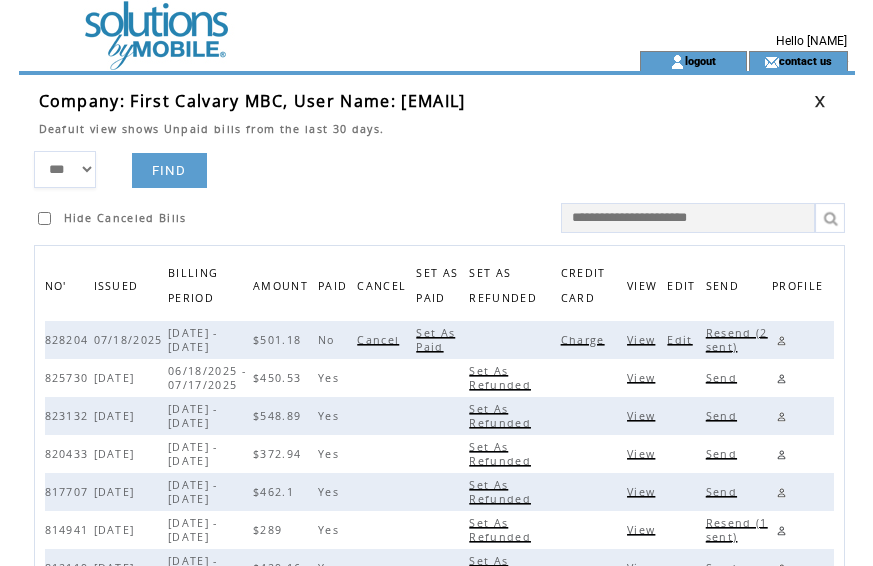 click at bounding box center (781, 340) 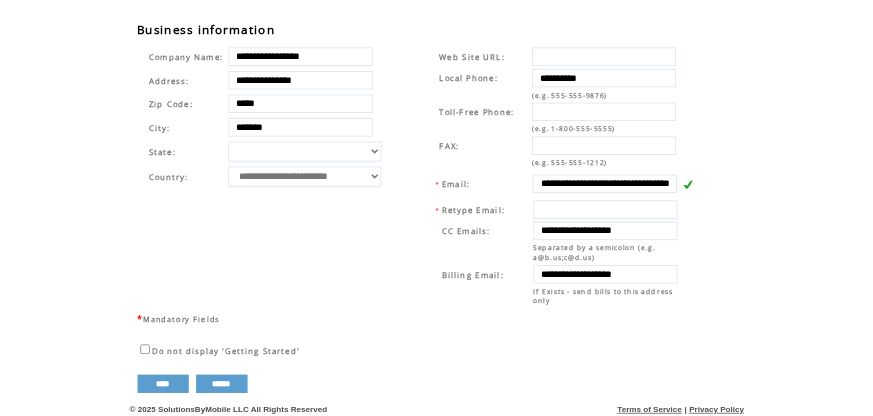scroll, scrollTop: 687, scrollLeft: 0, axis: vertical 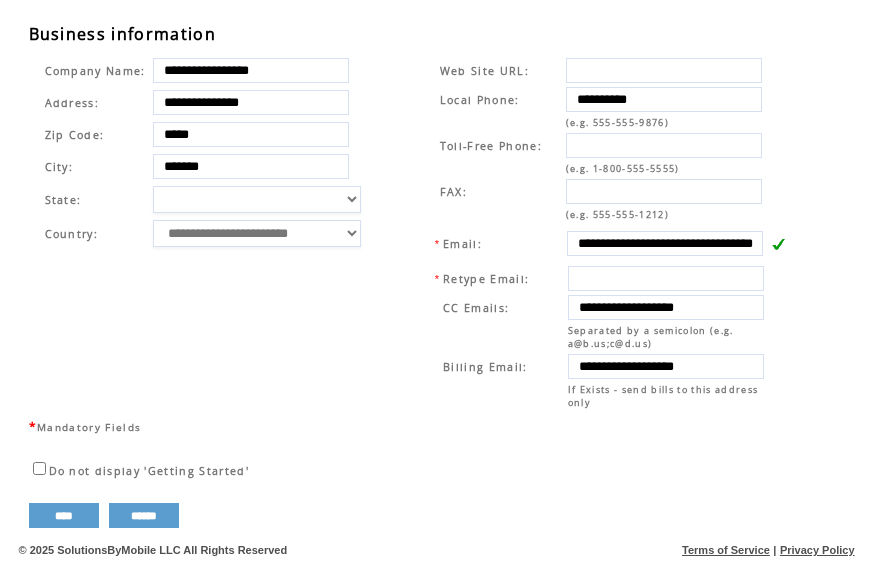 drag, startPoint x: 159, startPoint y: 271, endPoint x: 177, endPoint y: 272, distance: 18.027756 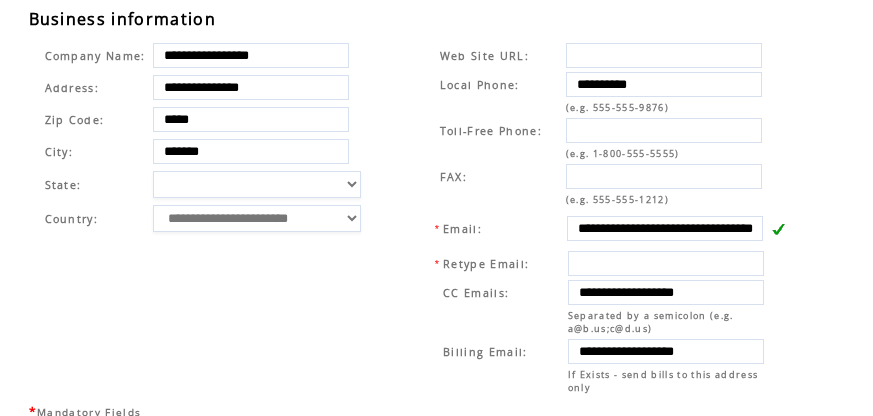 click on "**********" at bounding box center [214, 218] 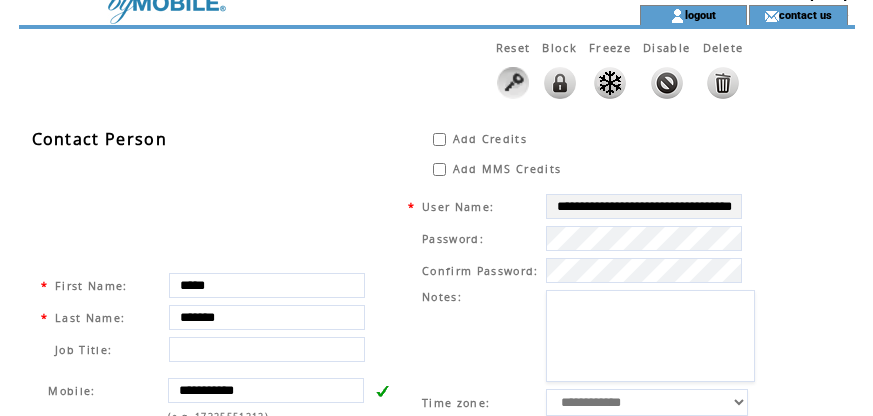 scroll, scrollTop: 0, scrollLeft: 0, axis: both 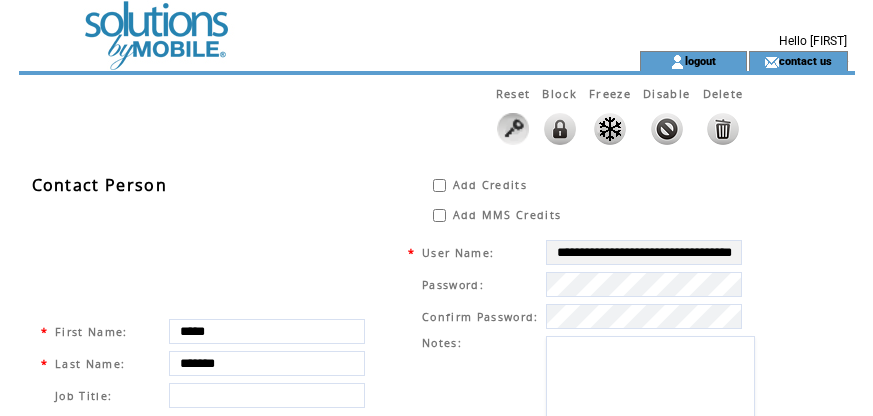 click at bounding box center (293, 25) 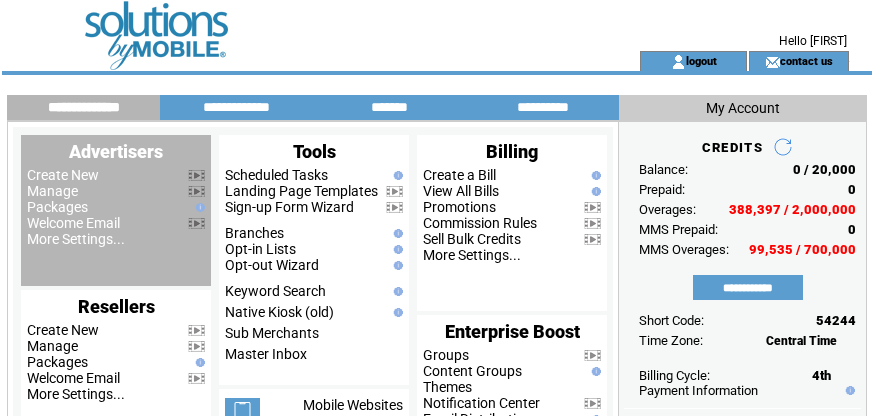 scroll, scrollTop: 0, scrollLeft: 0, axis: both 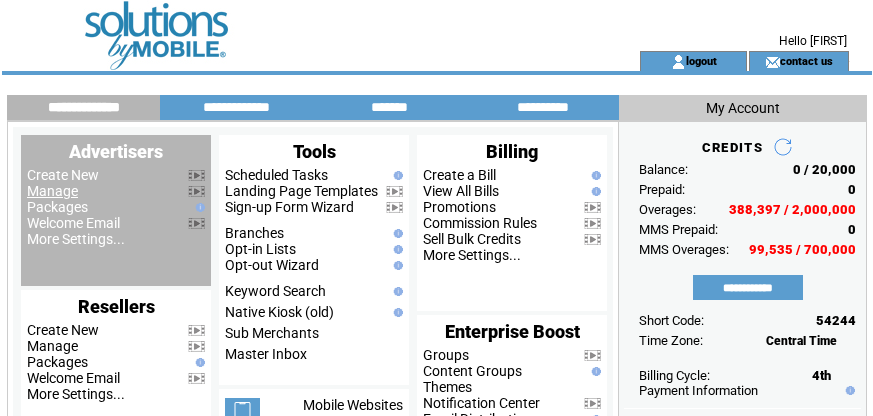 click on "Manage" at bounding box center [52, 191] 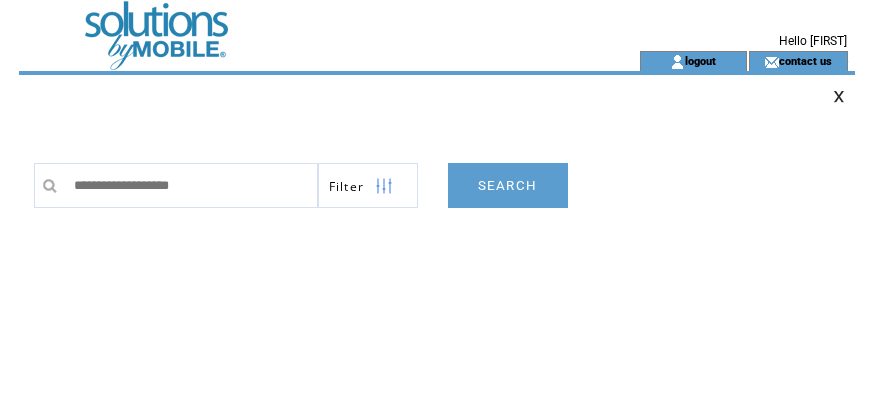 scroll, scrollTop: 0, scrollLeft: 0, axis: both 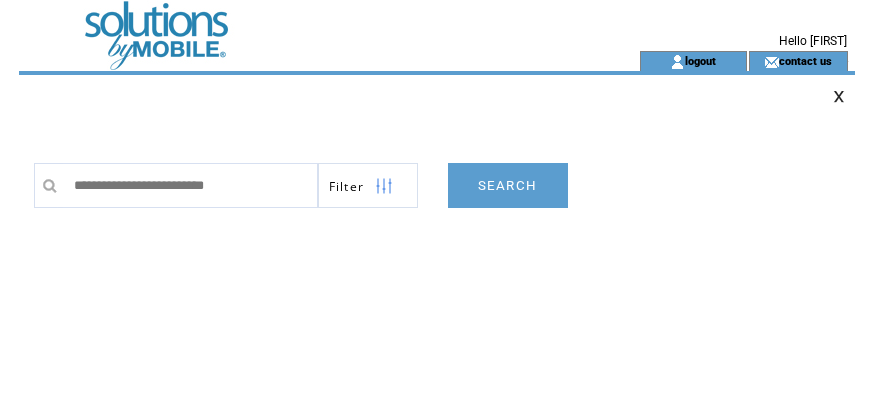 type on "**********" 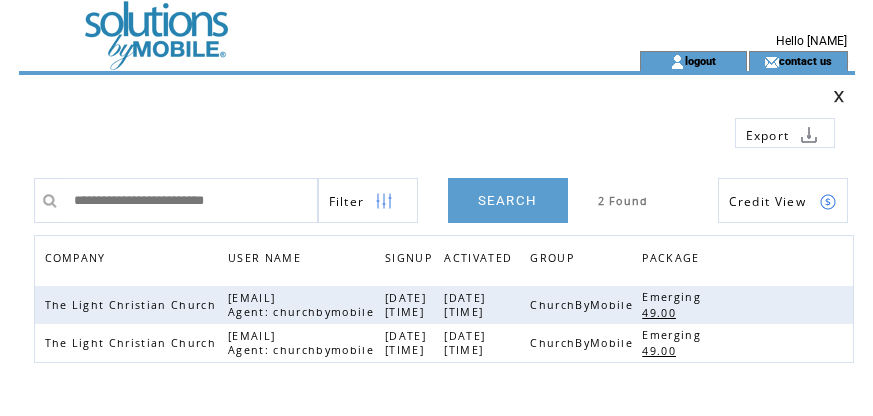 scroll, scrollTop: 0, scrollLeft: 0, axis: both 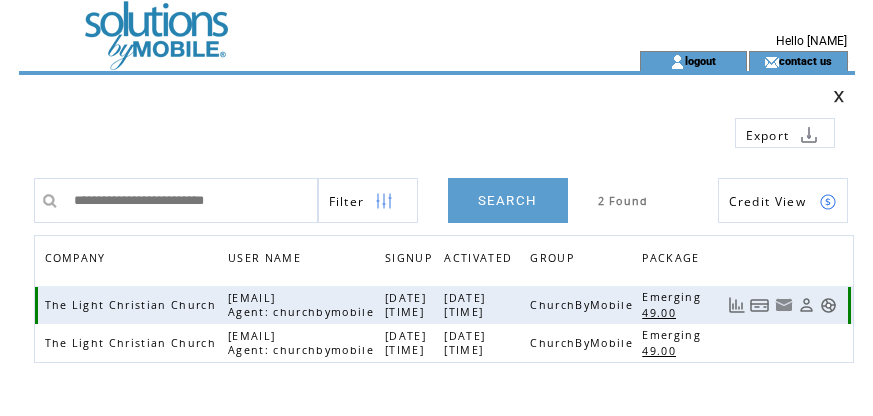 click at bounding box center (760, 305) 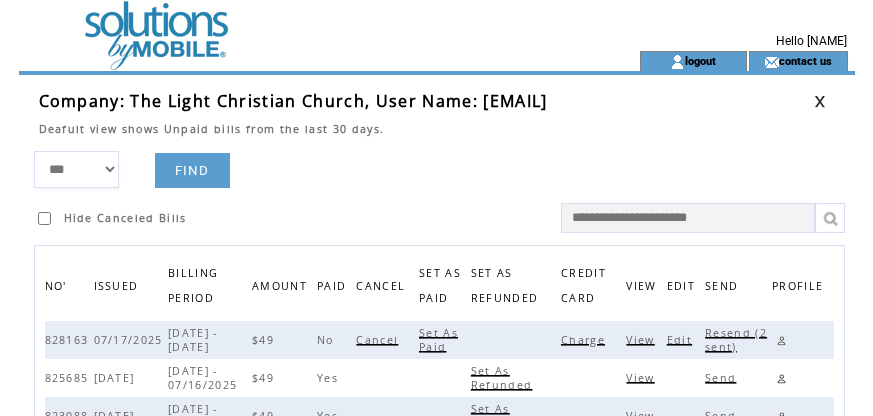 scroll, scrollTop: 0, scrollLeft: 0, axis: both 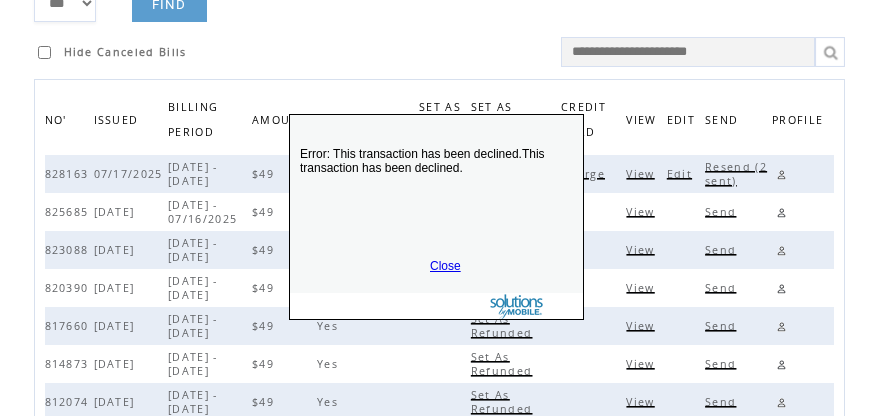 drag, startPoint x: 528, startPoint y: 348, endPoint x: 493, endPoint y: 215, distance: 137.52818 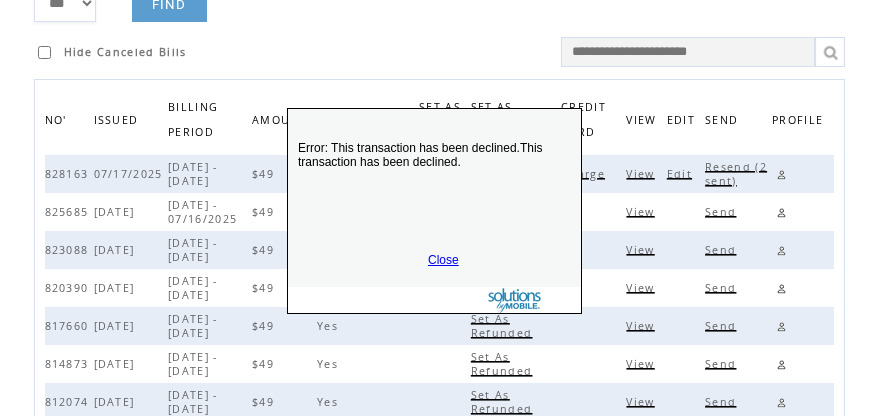 click on "Close" at bounding box center (443, 260) 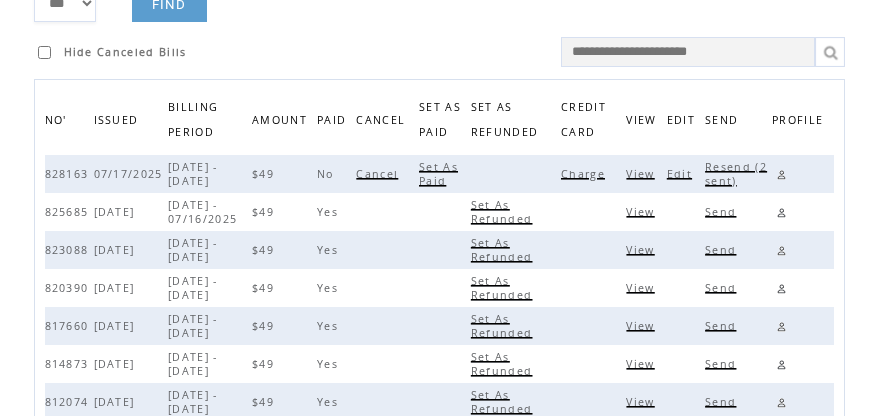 click on "Edit" at bounding box center [682, 174] 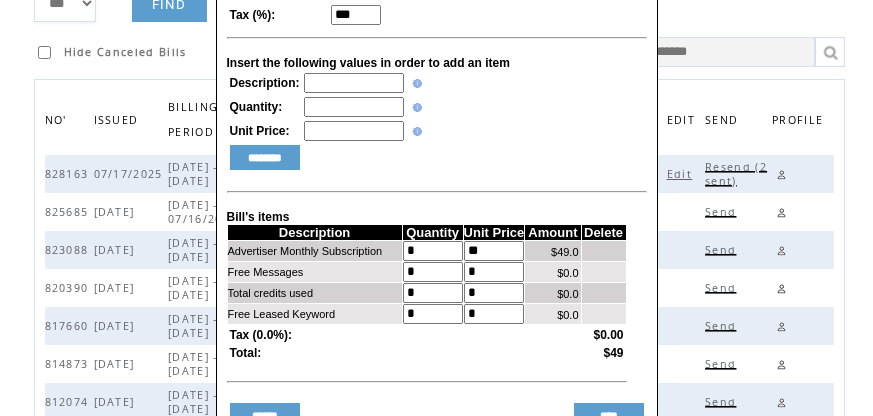 click at bounding box center (354, 83) 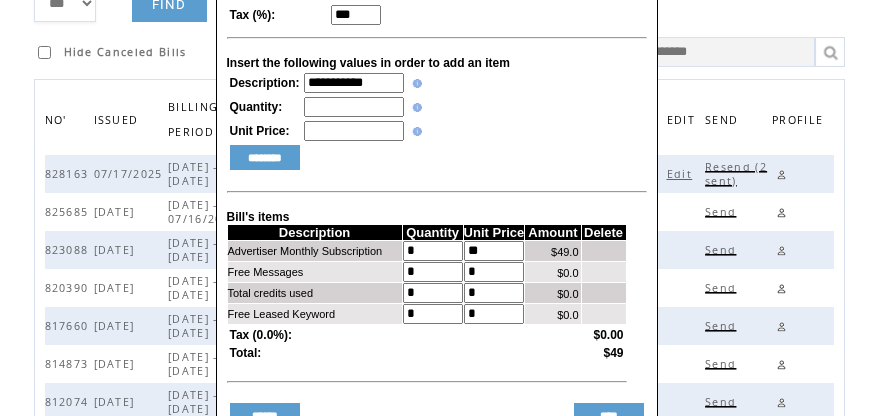type on "**********" 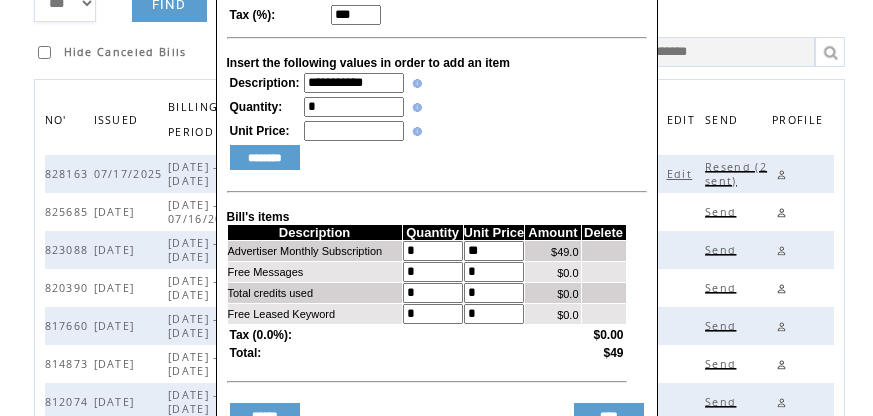 type on "*" 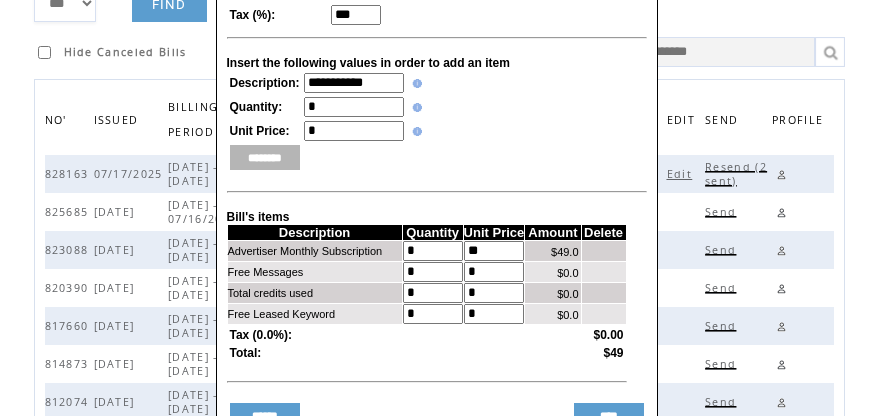 type on "*" 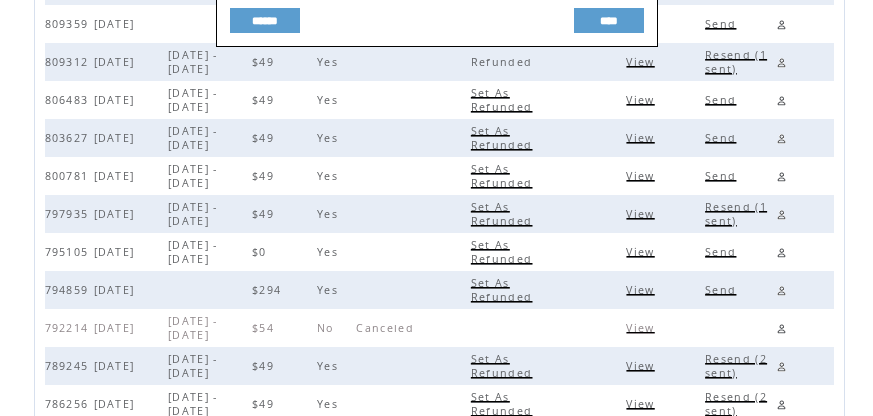 scroll, scrollTop: 586, scrollLeft: 0, axis: vertical 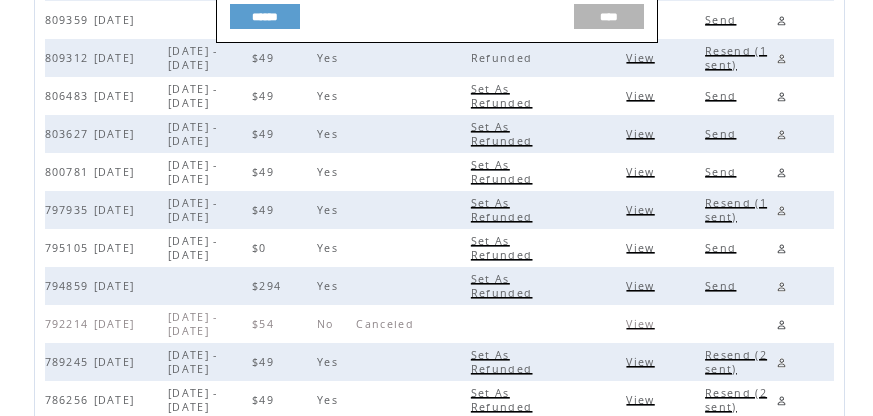 click on "****" at bounding box center [609, 16] 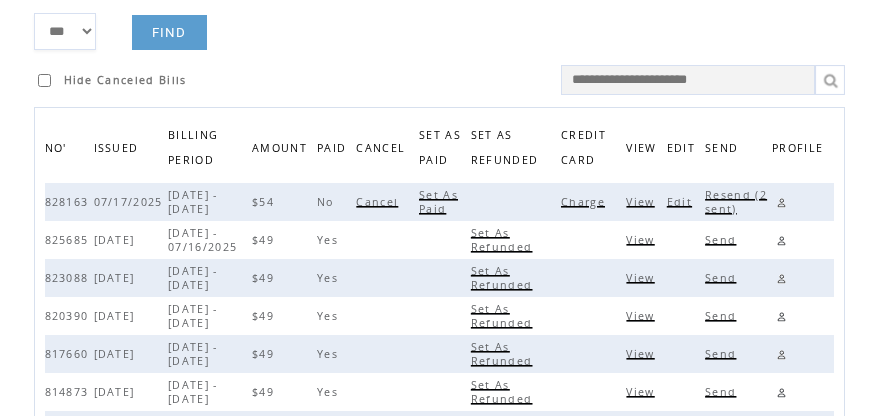 scroll, scrollTop: 120, scrollLeft: 0, axis: vertical 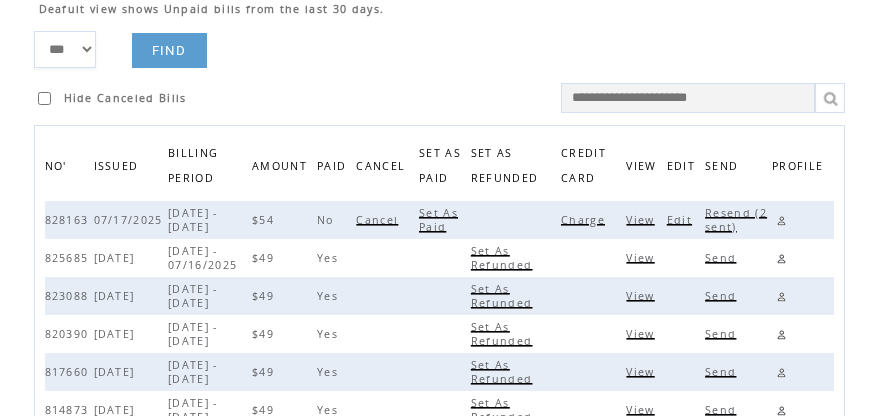 click on "Resend (2 sent)" at bounding box center [736, 220] 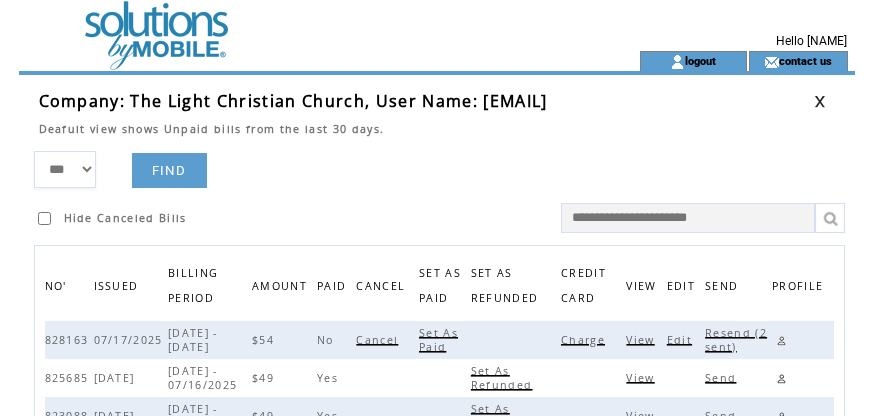 drag, startPoint x: 477, startPoint y: 100, endPoint x: 667, endPoint y: 105, distance: 190.06578 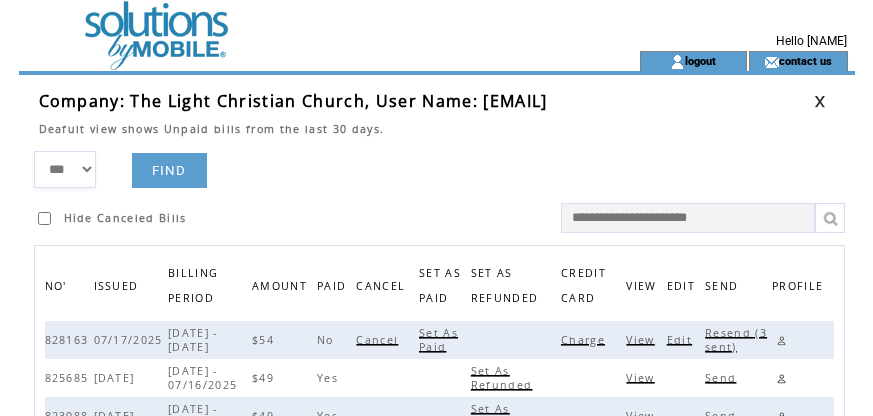 drag, startPoint x: 700, startPoint y: 112, endPoint x: 711, endPoint y: 111, distance: 11.045361 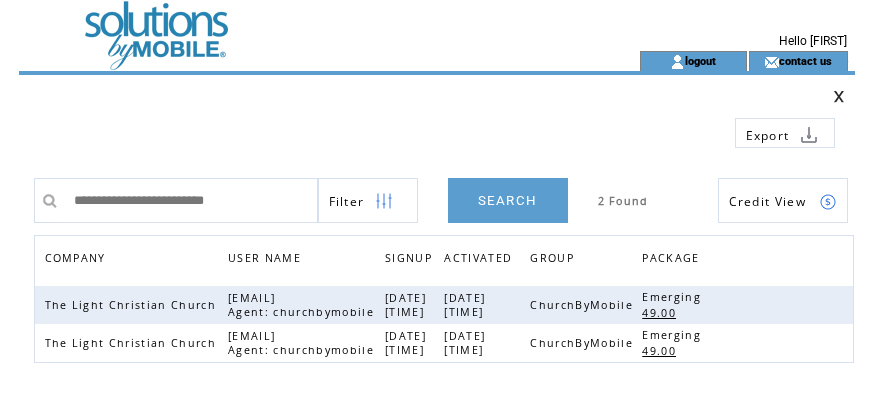 scroll, scrollTop: 0, scrollLeft: 0, axis: both 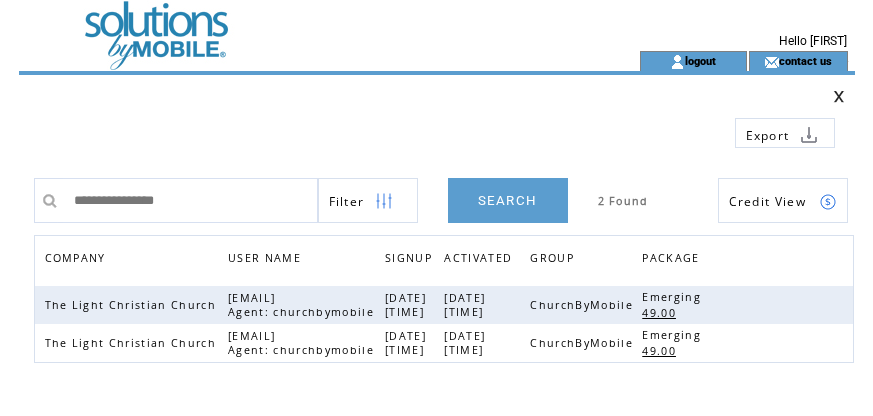 type on "**********" 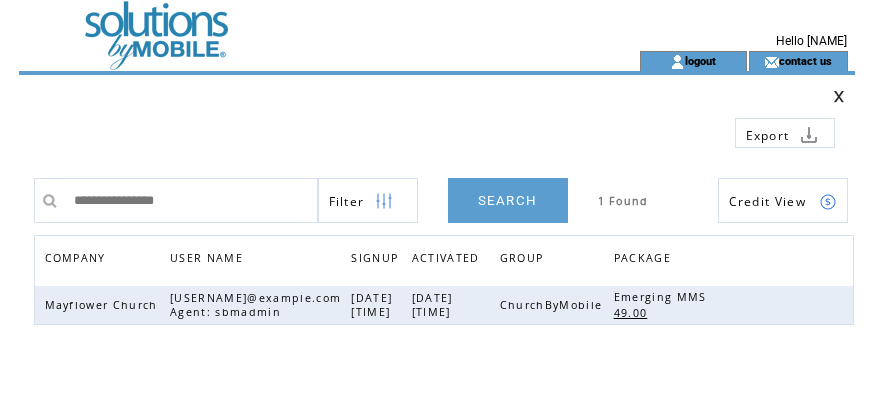 scroll, scrollTop: 0, scrollLeft: 0, axis: both 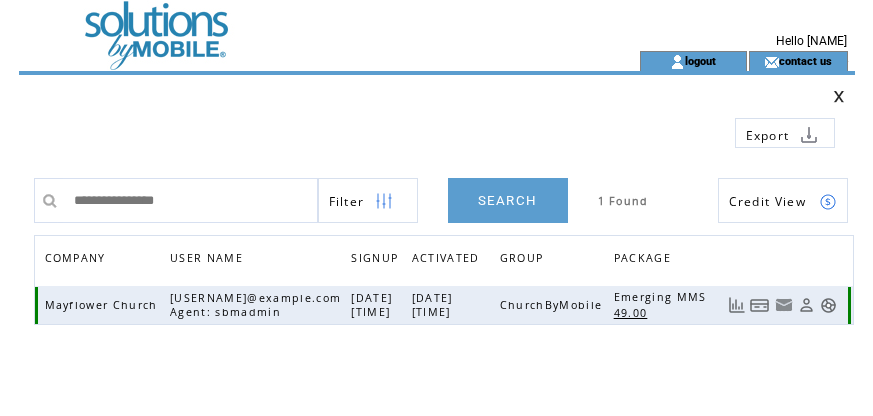 click at bounding box center [760, 305] 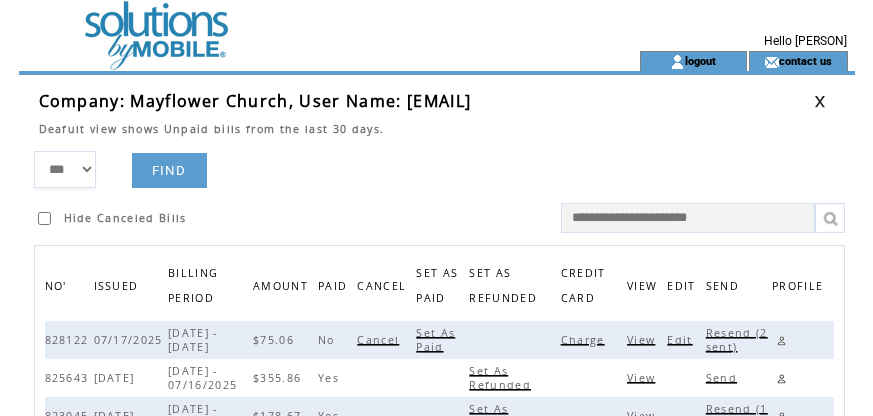 scroll, scrollTop: 0, scrollLeft: 0, axis: both 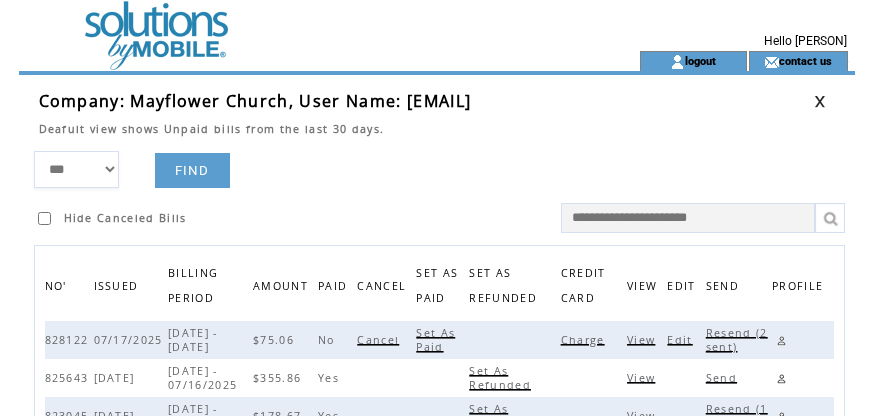 click on "Charge" at bounding box center (585, 340) 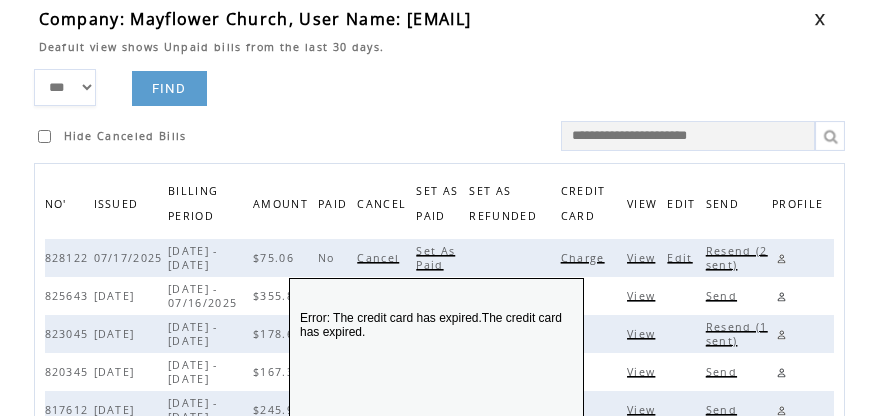 scroll, scrollTop: 96, scrollLeft: 0, axis: vertical 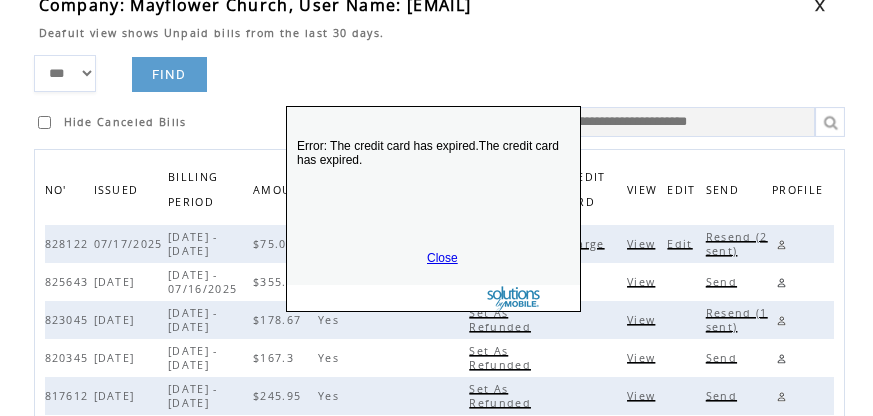 drag, startPoint x: 483, startPoint y: 364, endPoint x: 457, endPoint y: 202, distance: 164.07315 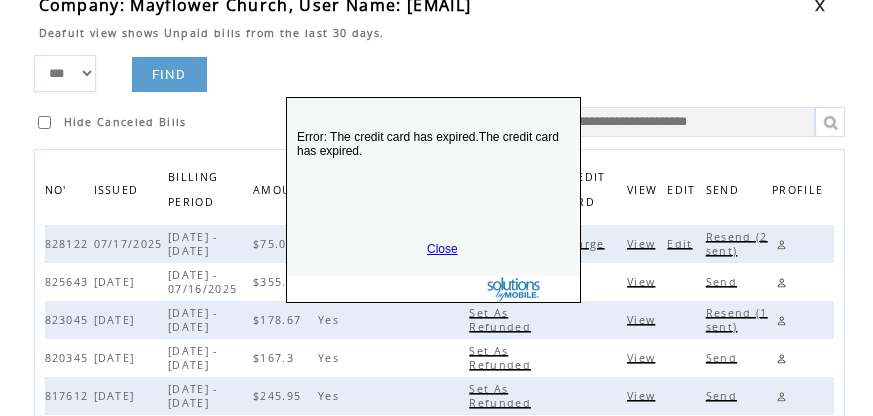 click on "Close" at bounding box center (442, 249) 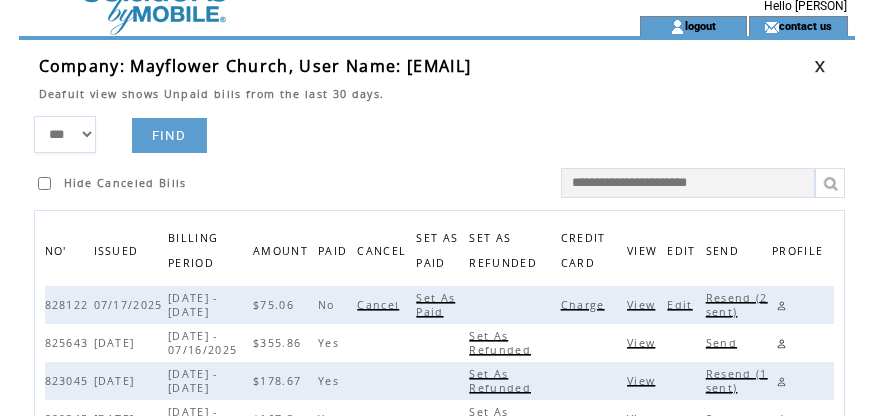 scroll, scrollTop: 24, scrollLeft: 0, axis: vertical 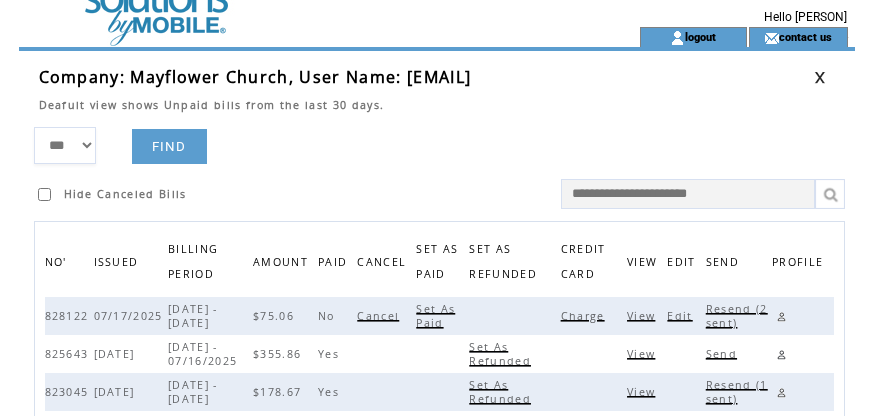 click on "Edit" at bounding box center (682, 316) 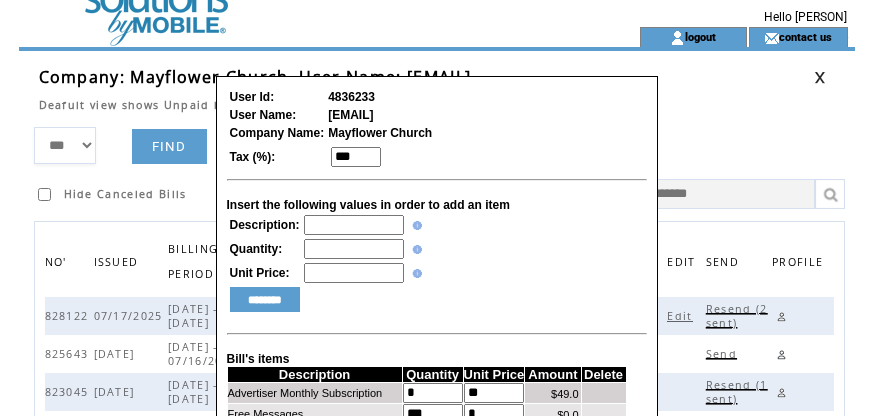click at bounding box center [354, 225] 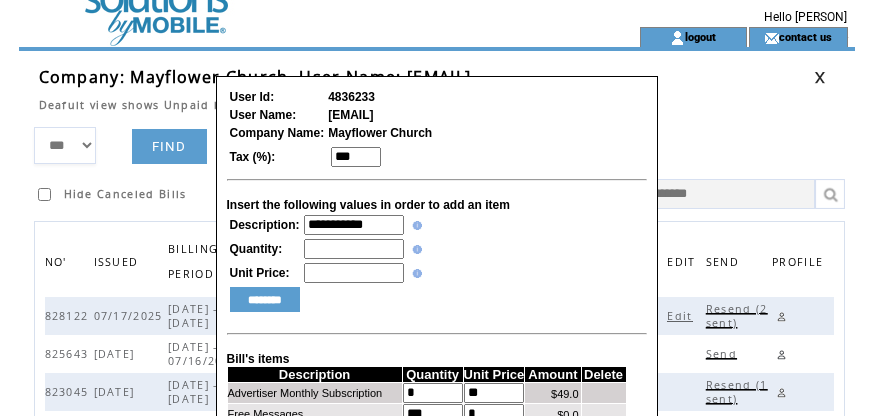 type on "**********" 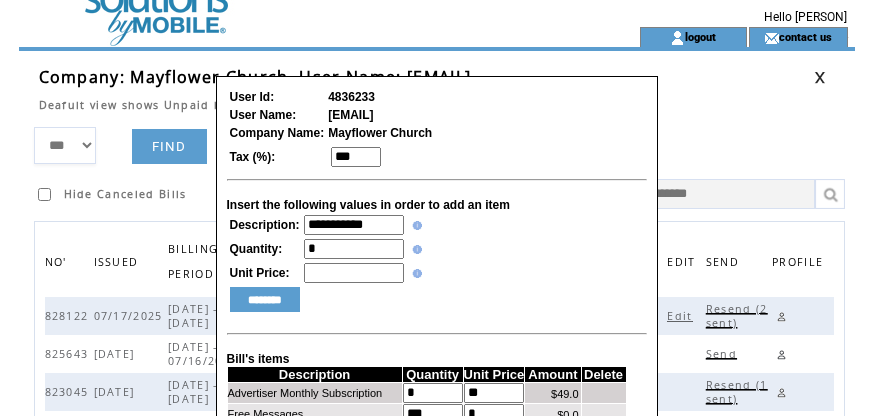 type on "*" 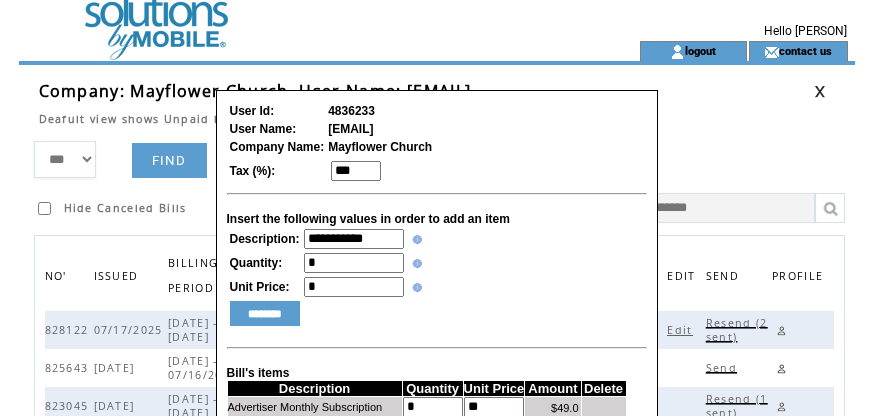 scroll, scrollTop: 6, scrollLeft: 0, axis: vertical 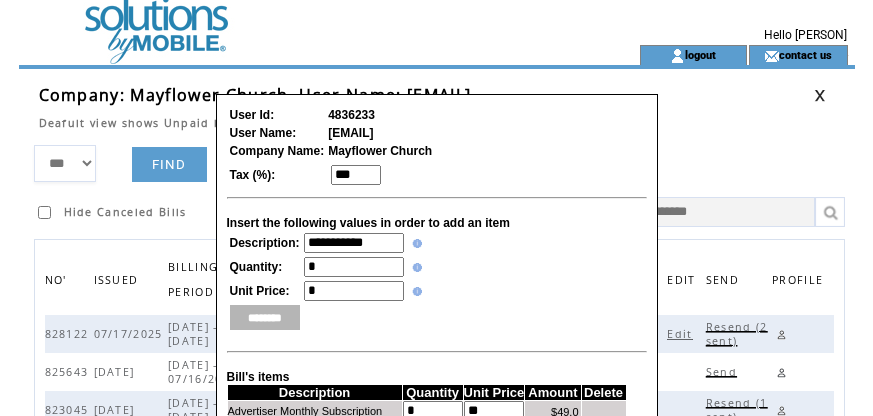 type on "*" 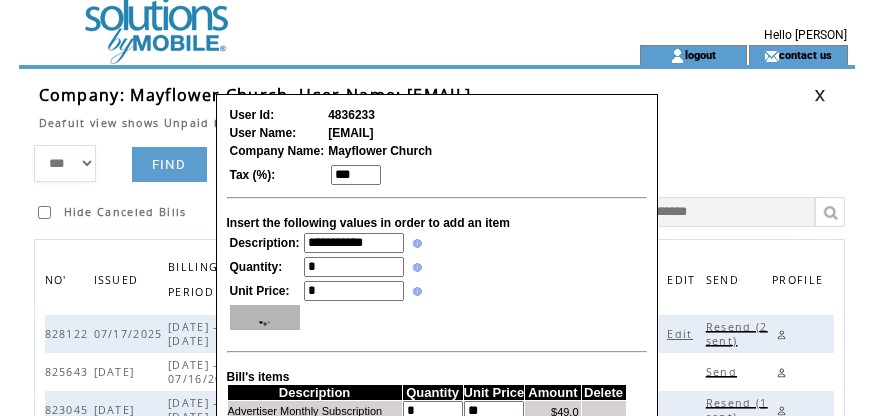 click on "********" at bounding box center (265, 317) 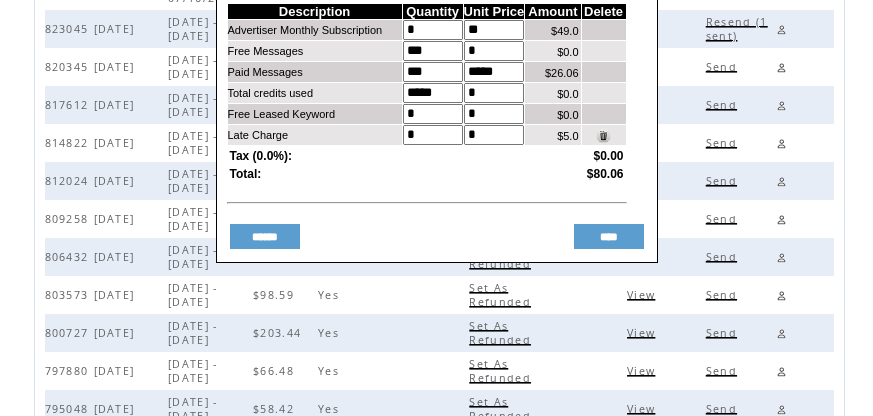 scroll, scrollTop: 387, scrollLeft: 0, axis: vertical 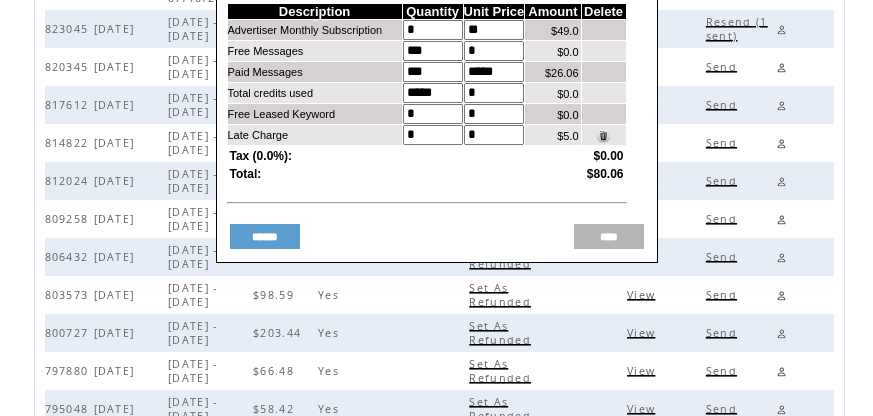 click on "****" at bounding box center [609, 236] 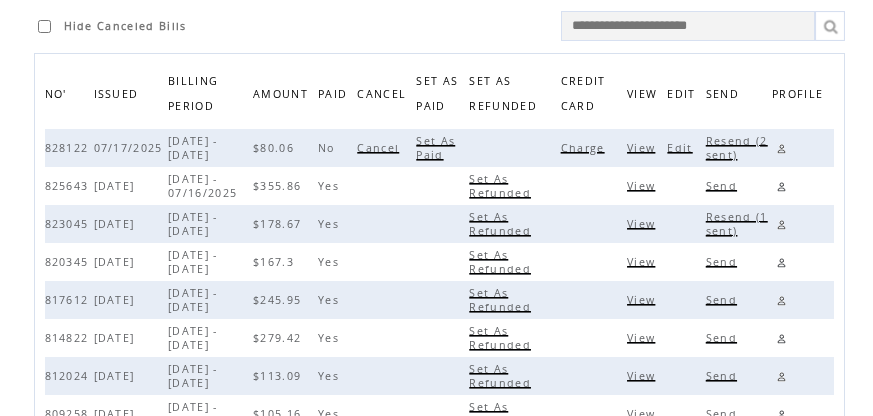 scroll, scrollTop: 189, scrollLeft: 0, axis: vertical 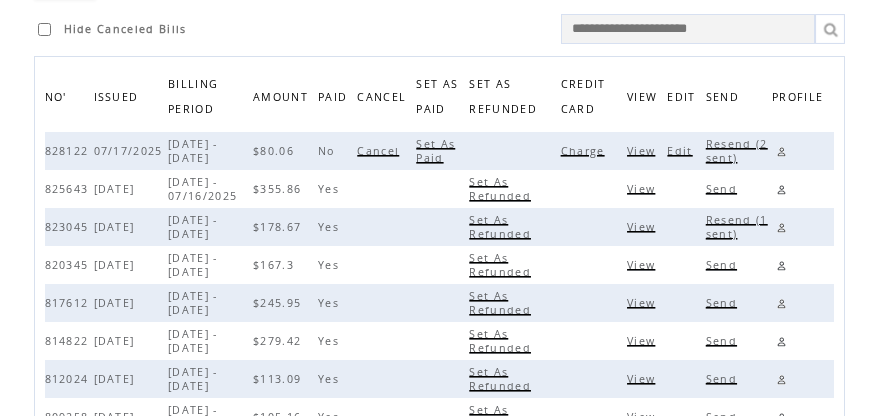 click on "Resend (2 sent)" at bounding box center [737, 151] 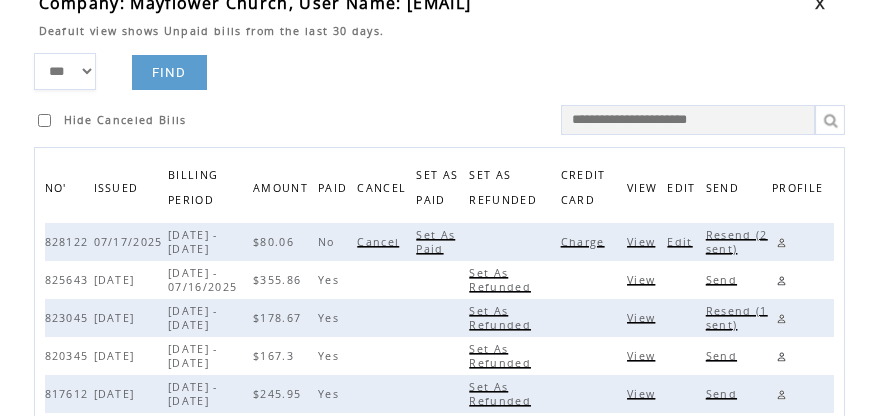 scroll, scrollTop: 0, scrollLeft: 0, axis: both 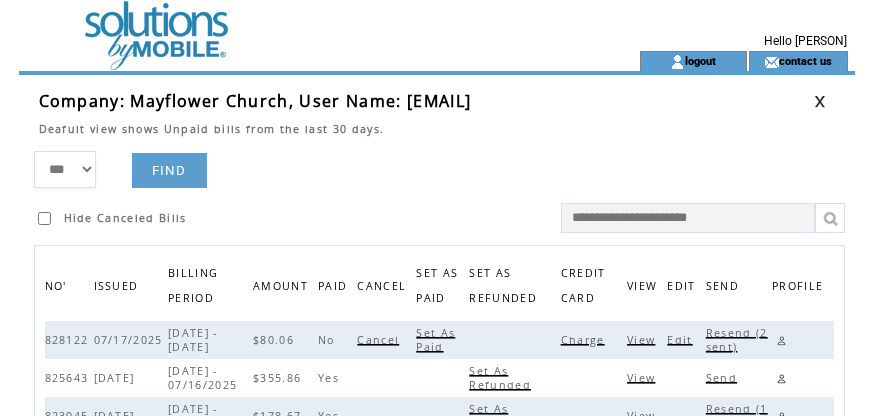drag, startPoint x: 647, startPoint y: 151, endPoint x: 676, endPoint y: 144, distance: 29.832869 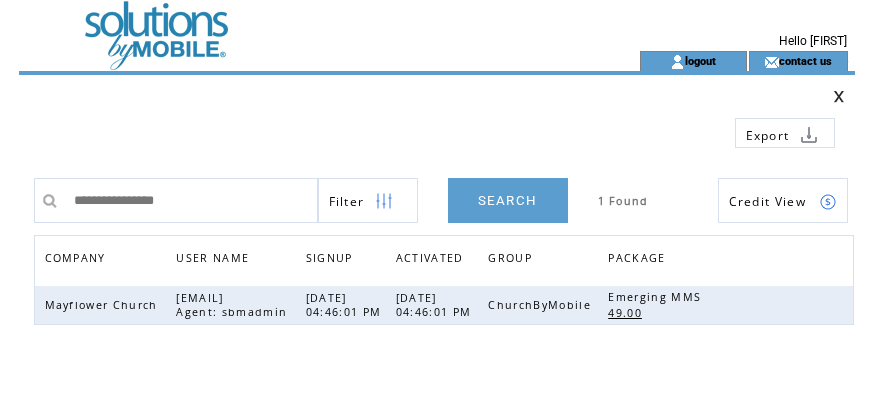 scroll, scrollTop: 0, scrollLeft: 0, axis: both 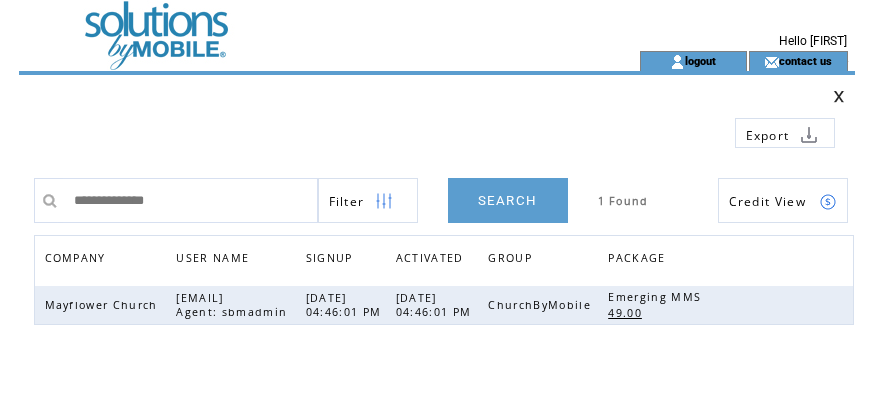 type on "**********" 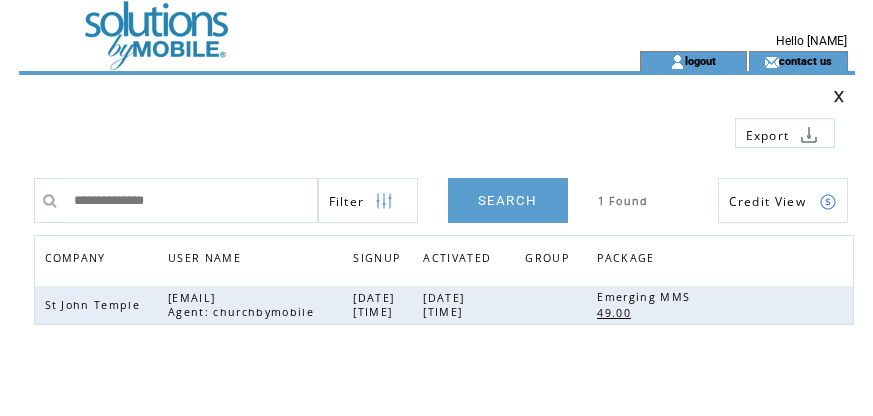 scroll, scrollTop: 0, scrollLeft: 0, axis: both 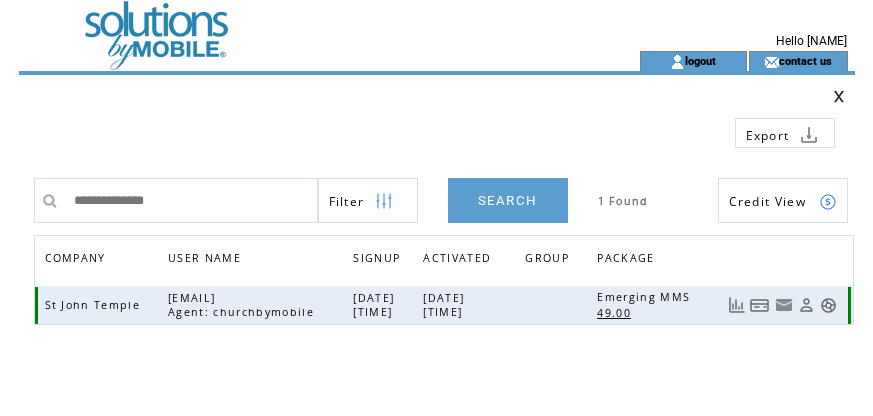 click at bounding box center (760, 305) 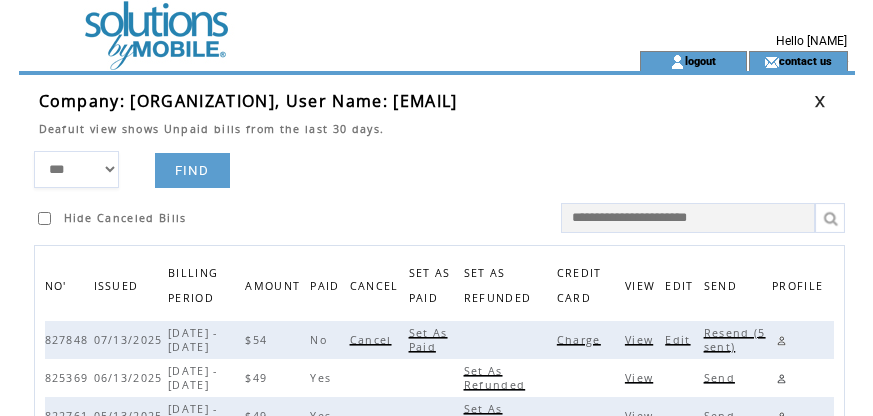 scroll, scrollTop: 0, scrollLeft: 0, axis: both 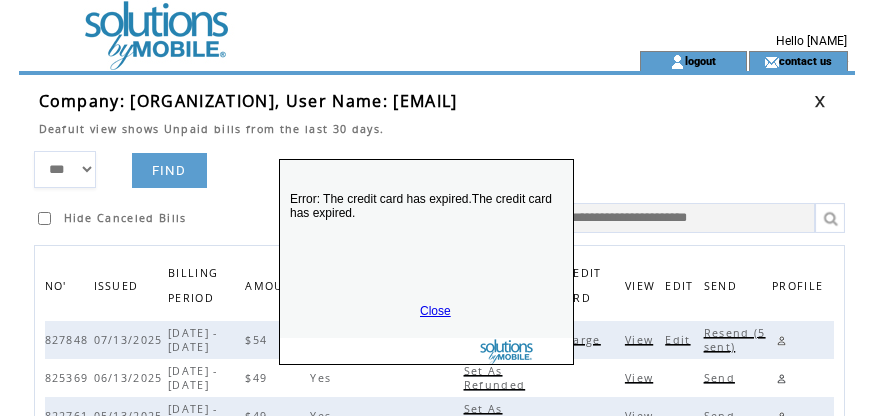 drag, startPoint x: 480, startPoint y: 346, endPoint x: 475, endPoint y: 201, distance: 145.08618 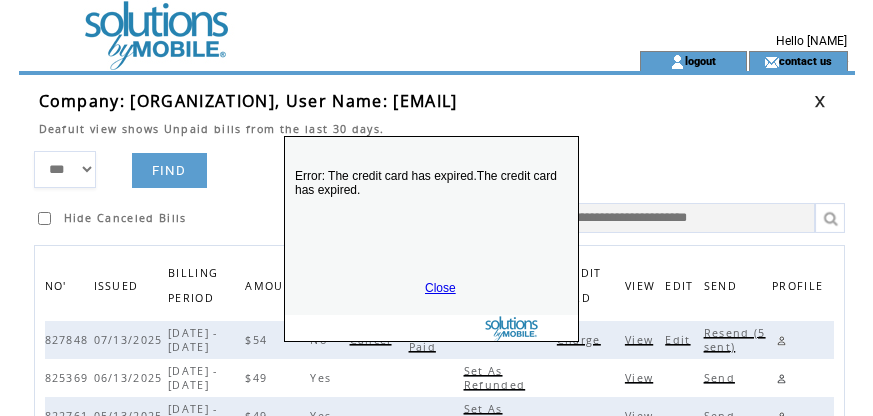 click on "Close" at bounding box center [440, 288] 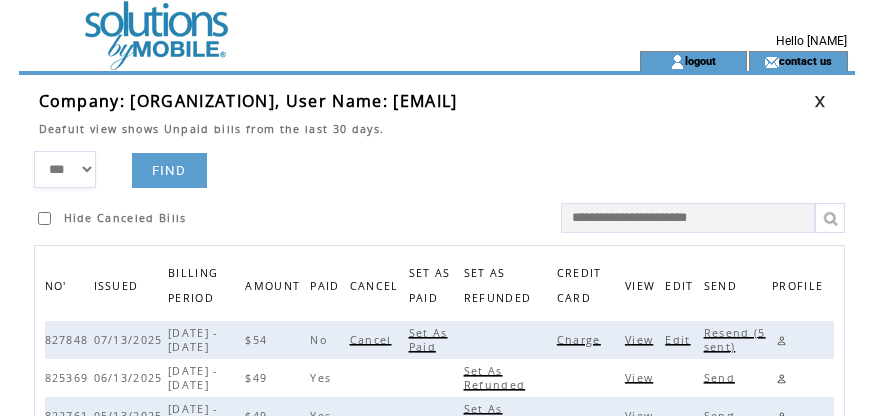 click on "Resend (5 sent)" at bounding box center [735, 340] 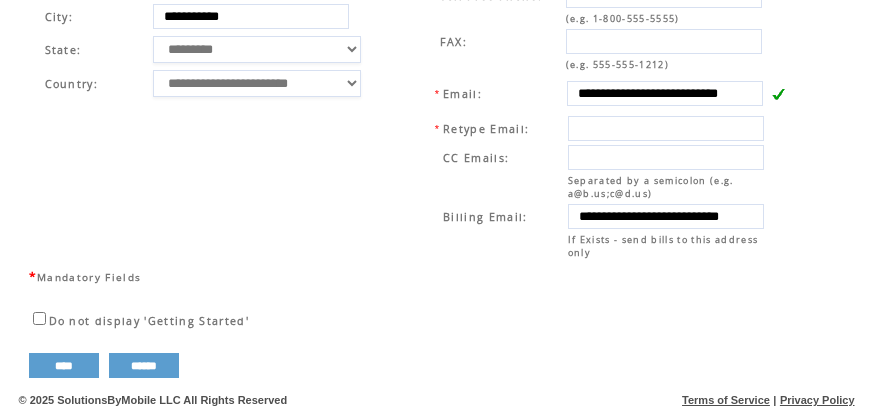 scroll, scrollTop: 837, scrollLeft: 0, axis: vertical 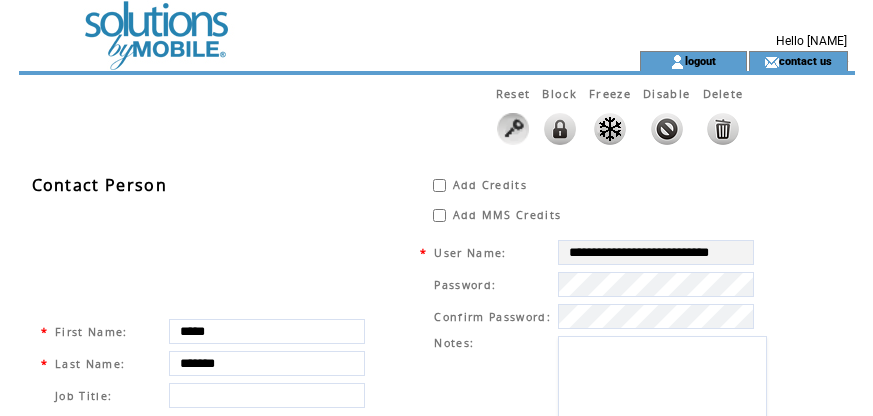 click at bounding box center [293, 25] 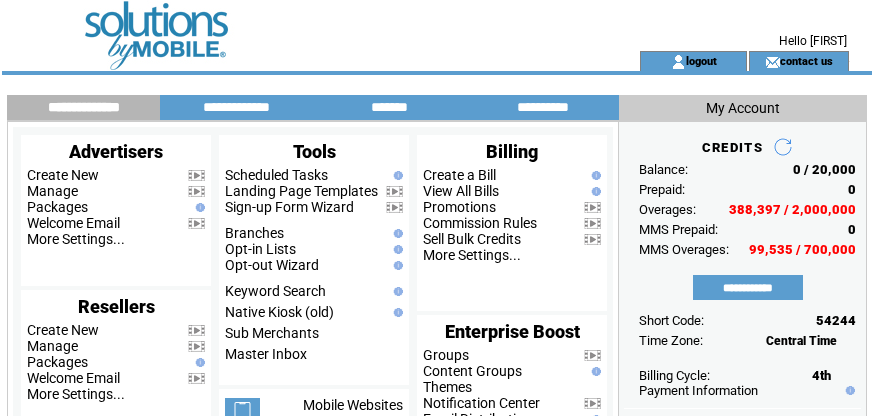 scroll, scrollTop: 0, scrollLeft: 0, axis: both 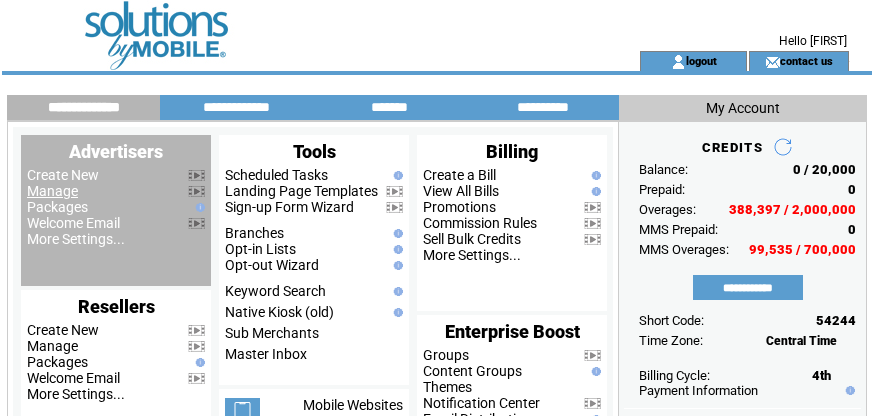 click on "Manage" at bounding box center [52, 191] 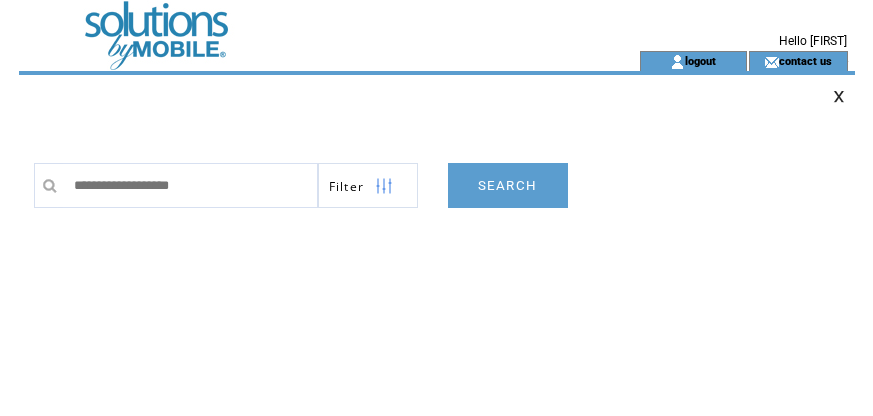 scroll, scrollTop: 0, scrollLeft: 0, axis: both 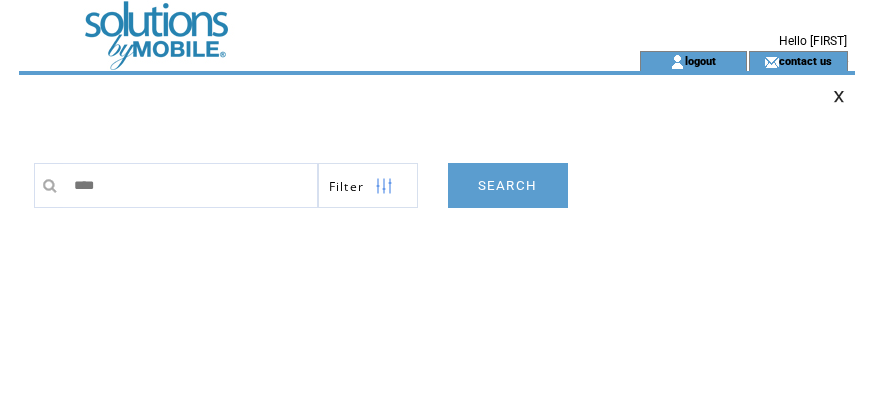 type on "***" 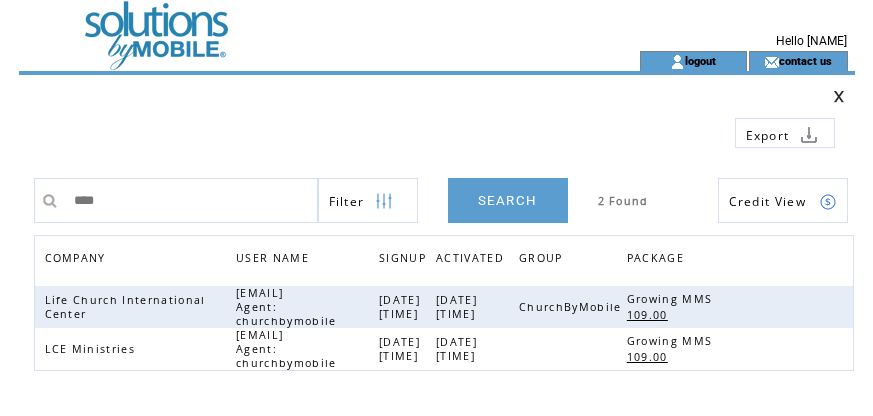 scroll, scrollTop: 0, scrollLeft: 0, axis: both 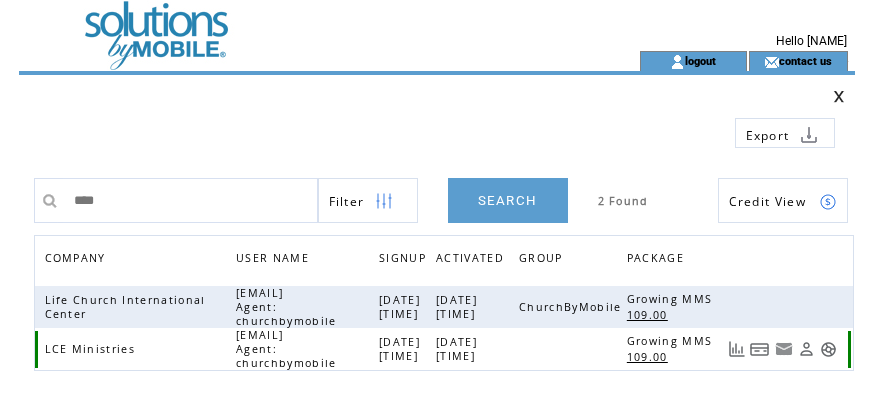 click at bounding box center (760, 349) 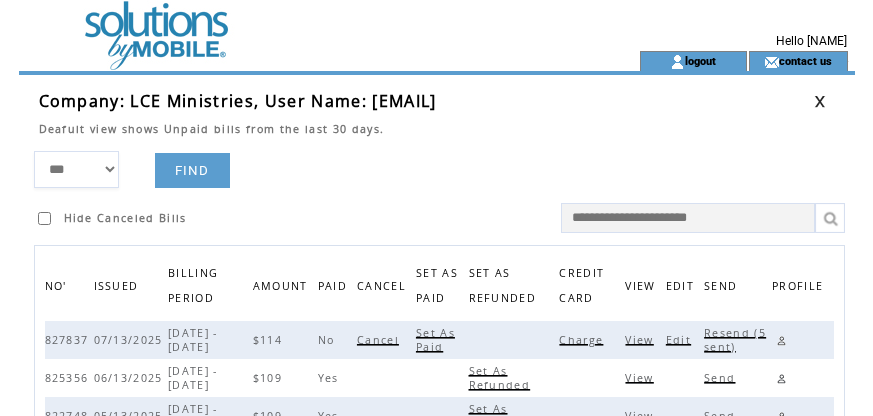 scroll, scrollTop: 0, scrollLeft: 0, axis: both 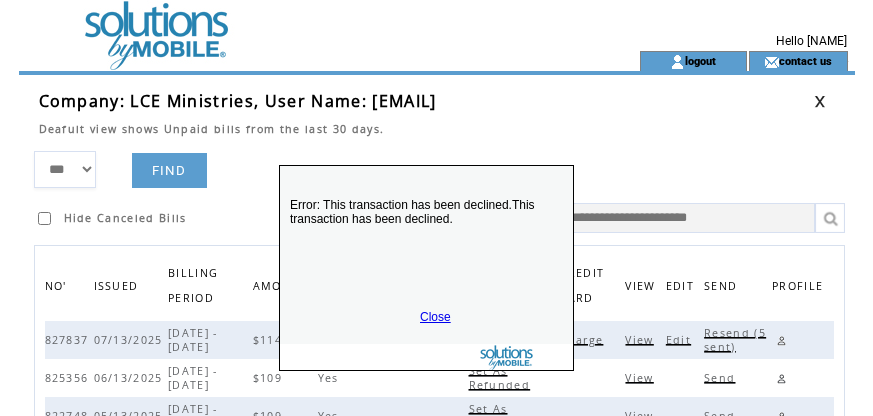 drag, startPoint x: 479, startPoint y: 333, endPoint x: 469, endPoint y: 176, distance: 157.31815 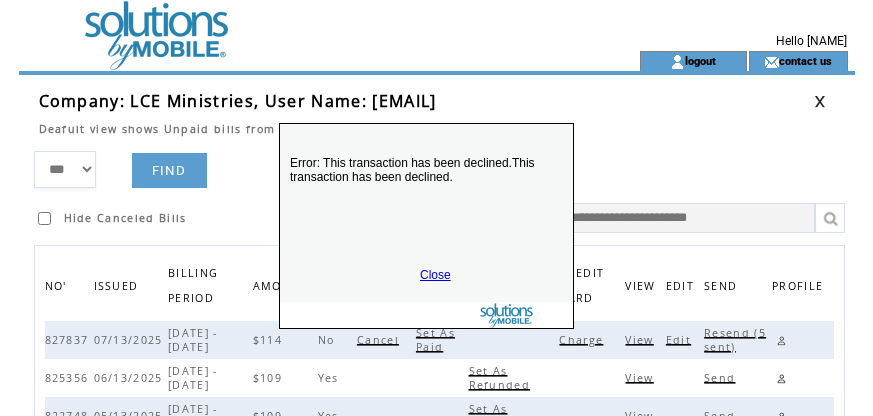 drag, startPoint x: 428, startPoint y: 276, endPoint x: 444, endPoint y: 275, distance: 16.03122 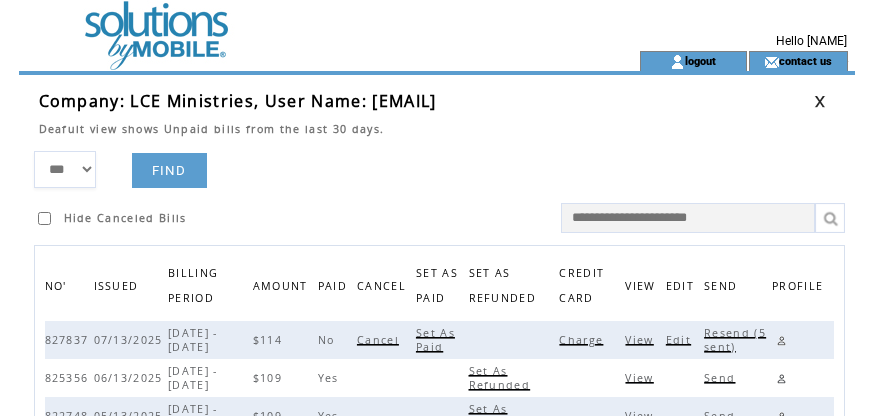 click on "Resend (5 sent)" at bounding box center [735, 340] 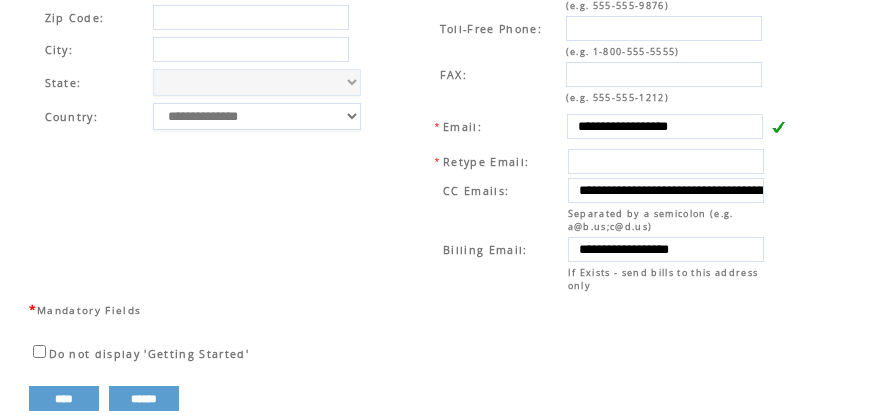 scroll, scrollTop: 837, scrollLeft: 0, axis: vertical 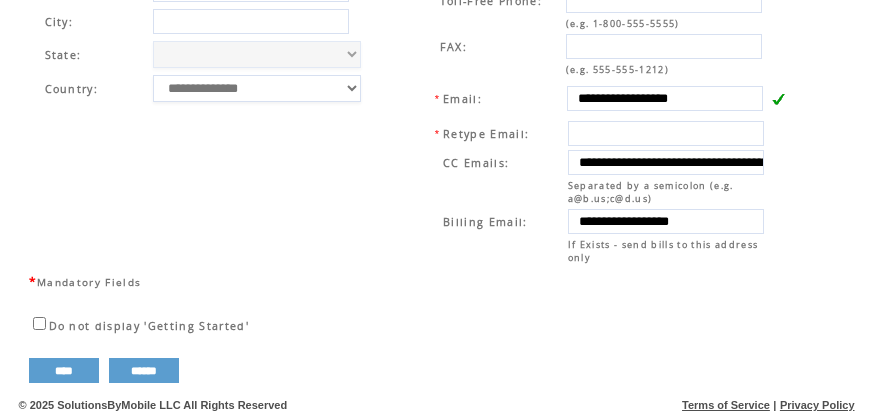 drag, startPoint x: 362, startPoint y: 116, endPoint x: 603, endPoint y: 125, distance: 241.16798 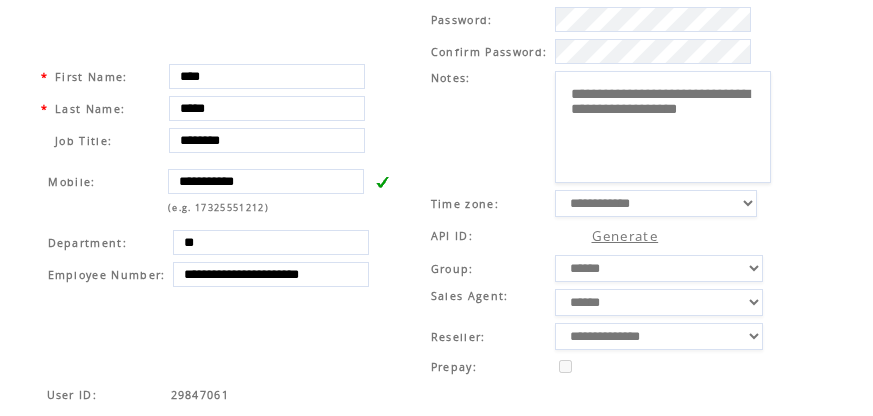 scroll, scrollTop: 0, scrollLeft: 0, axis: both 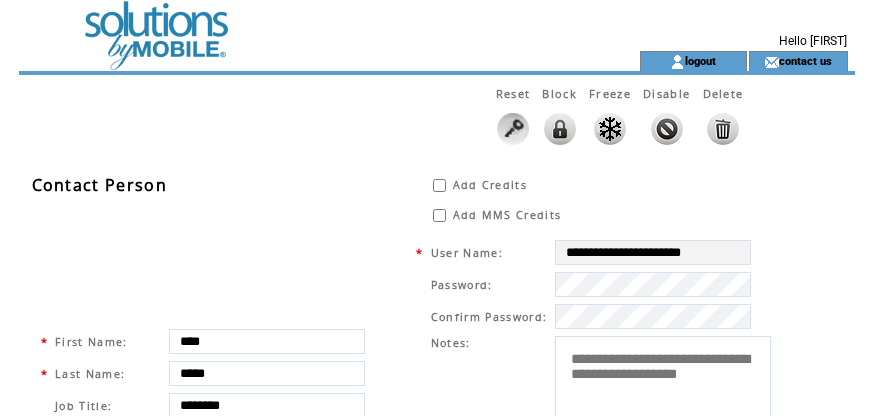 click at bounding box center [293, 25] 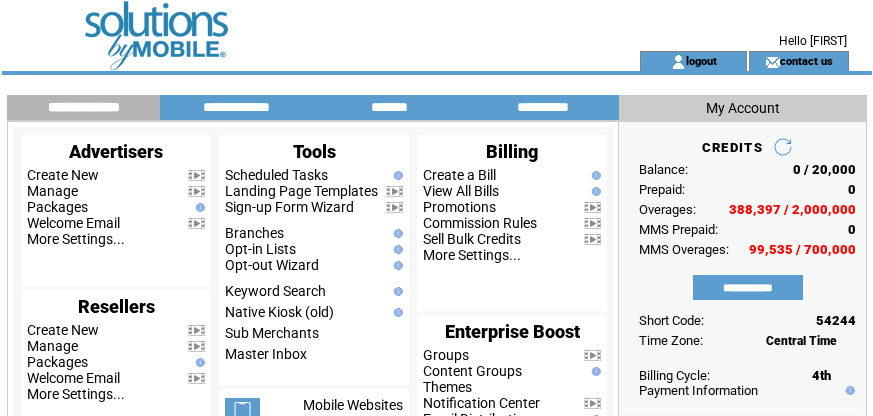 scroll, scrollTop: 0, scrollLeft: 0, axis: both 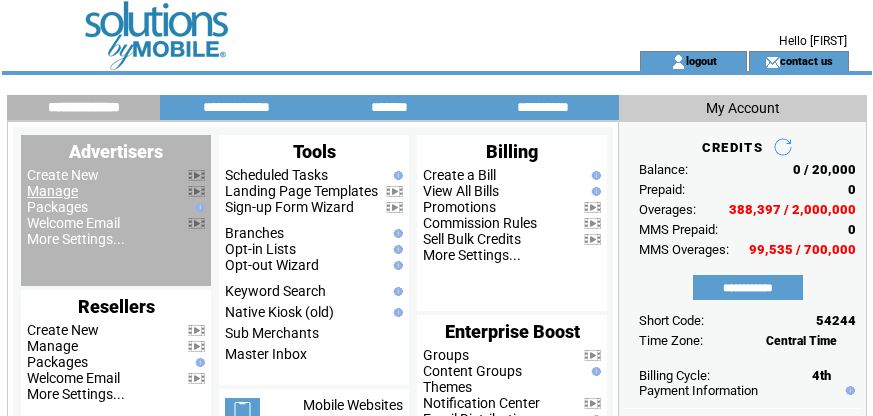 click on "Manage" at bounding box center (52, 191) 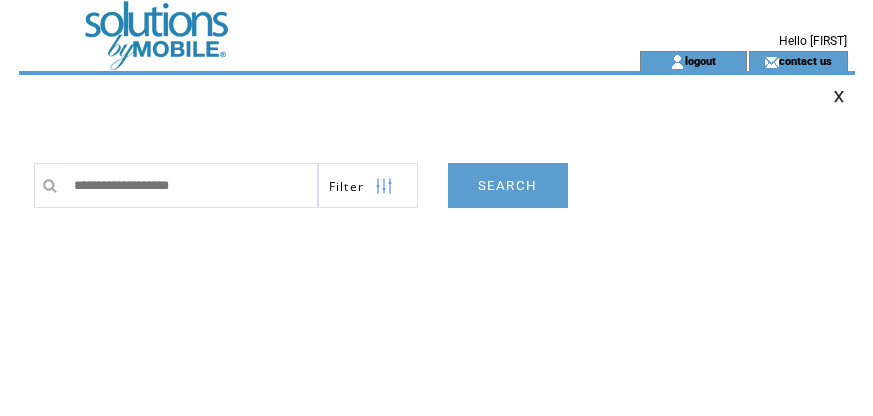 scroll, scrollTop: 0, scrollLeft: 0, axis: both 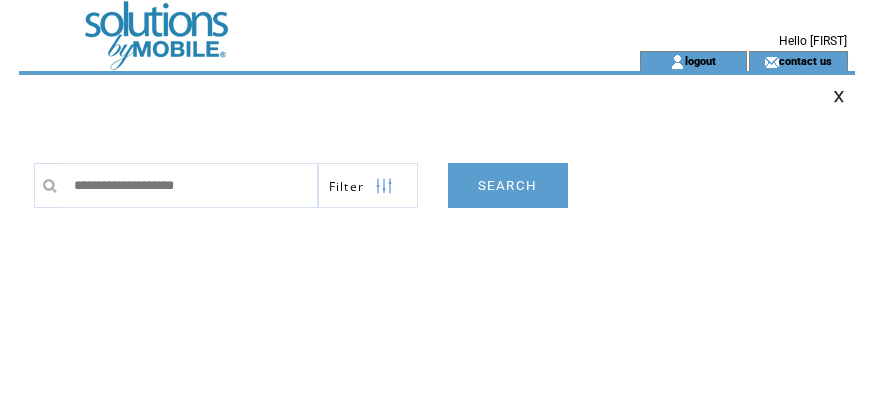 type on "**********" 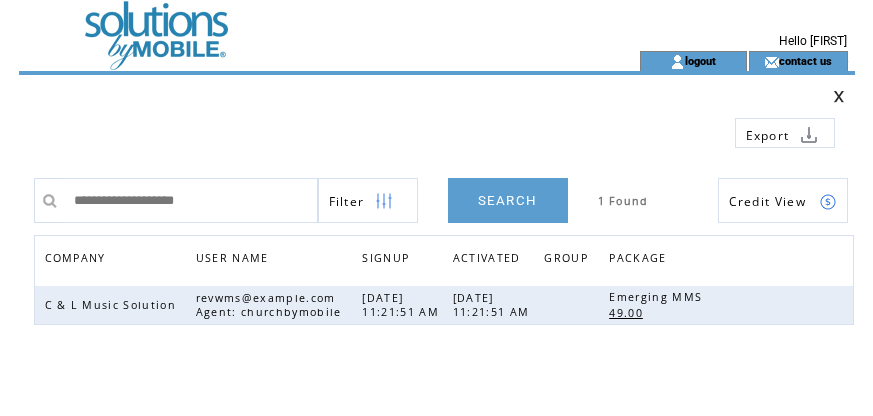 scroll, scrollTop: 0, scrollLeft: 0, axis: both 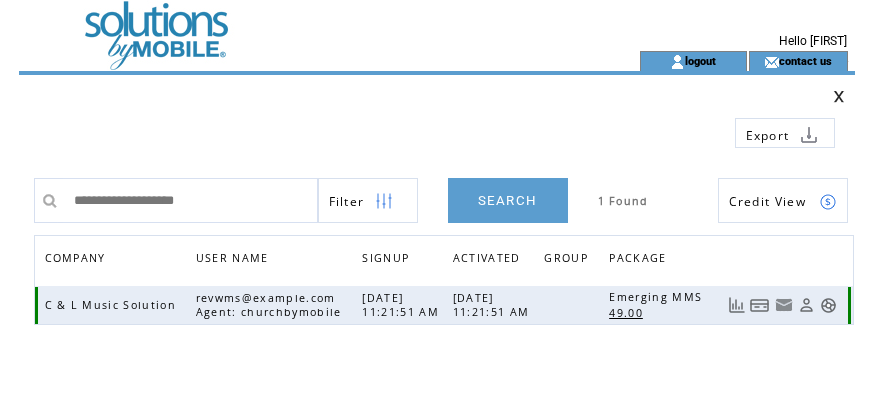 click at bounding box center [760, 305] 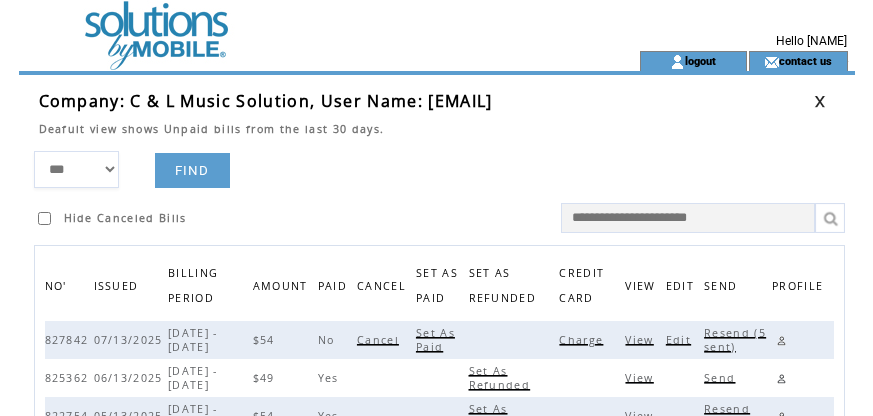 scroll, scrollTop: 0, scrollLeft: 0, axis: both 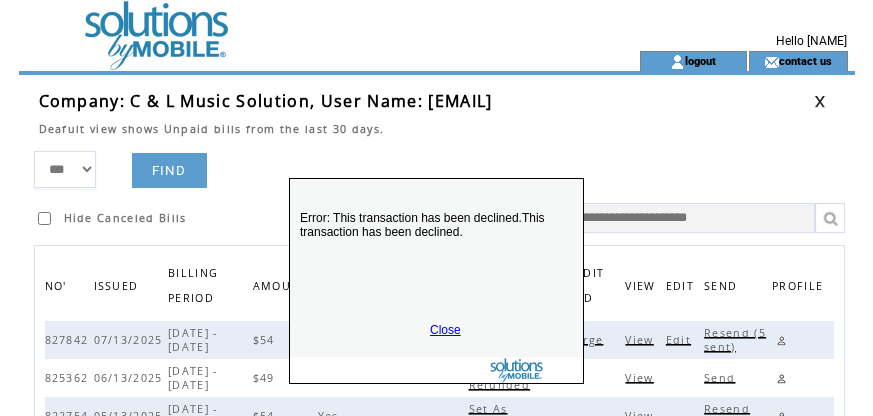 drag, startPoint x: 491, startPoint y: 381, endPoint x: 478, endPoint y: 297, distance: 85 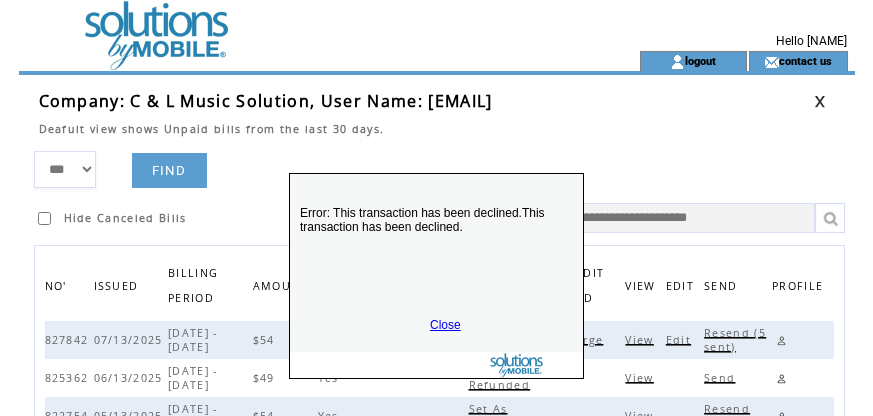 click on "Close" at bounding box center (445, 325) 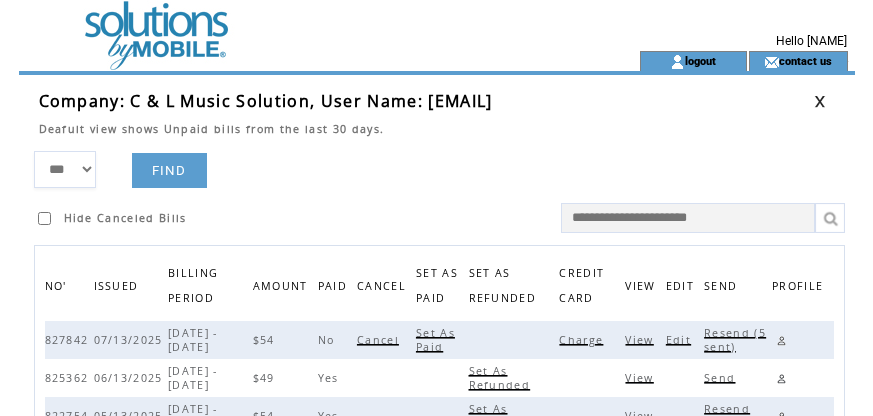 click on "Resend (5 sent)" at bounding box center [735, 340] 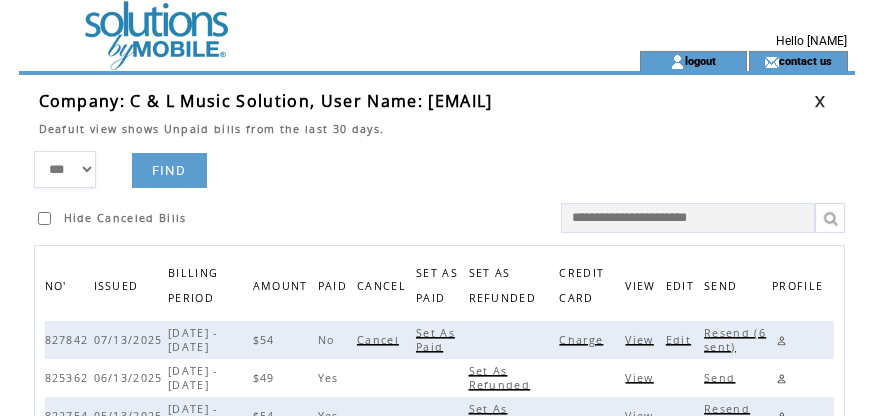 drag, startPoint x: 638, startPoint y: 105, endPoint x: 817, endPoint y: 106, distance: 179.00279 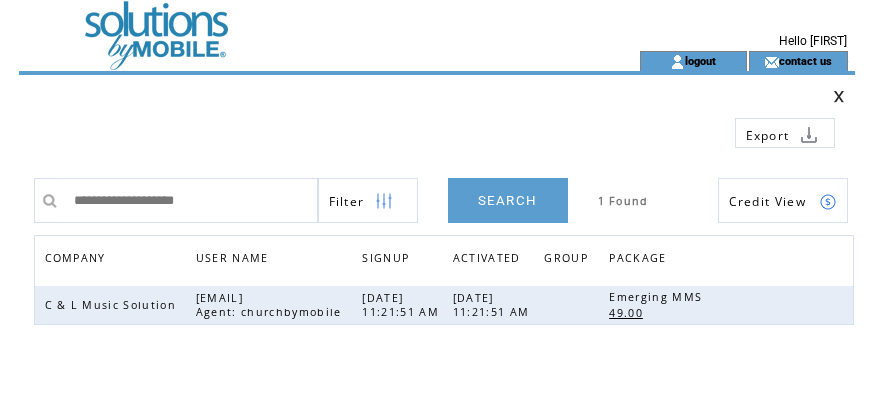 scroll, scrollTop: 0, scrollLeft: 0, axis: both 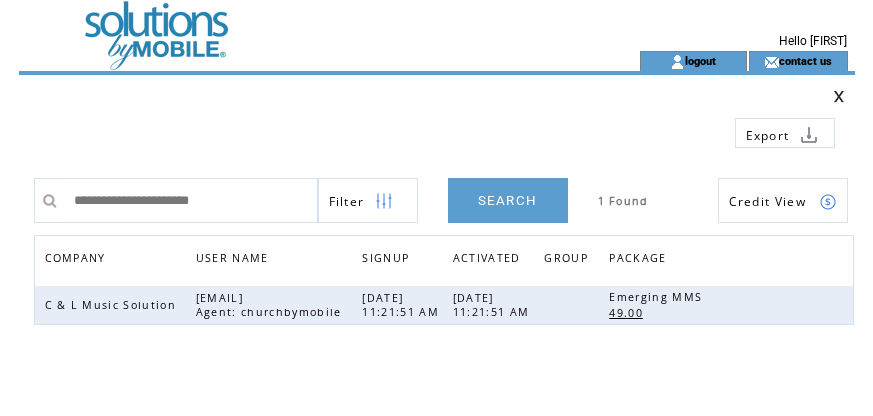 type on "**********" 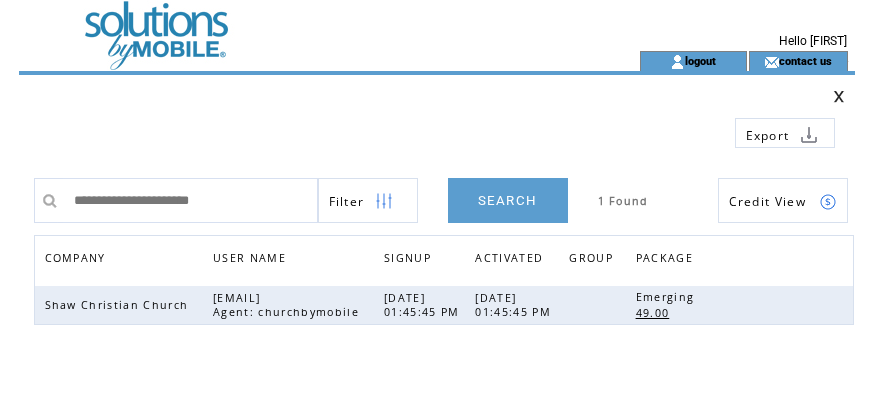 scroll, scrollTop: 0, scrollLeft: 0, axis: both 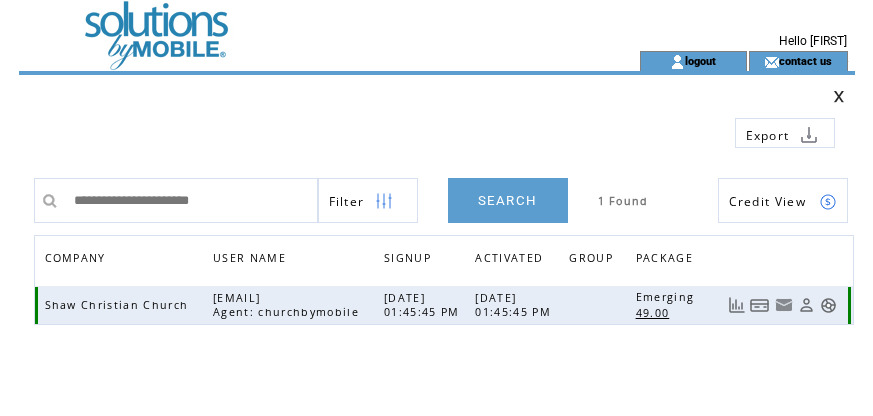 click at bounding box center (760, 305) 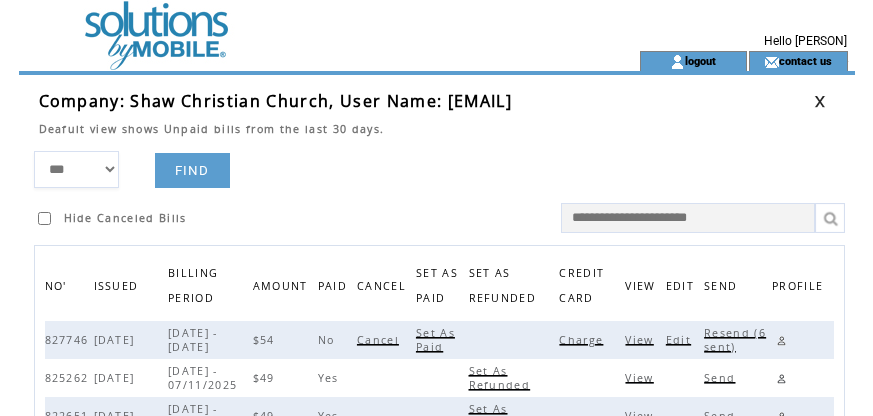 scroll, scrollTop: 0, scrollLeft: 0, axis: both 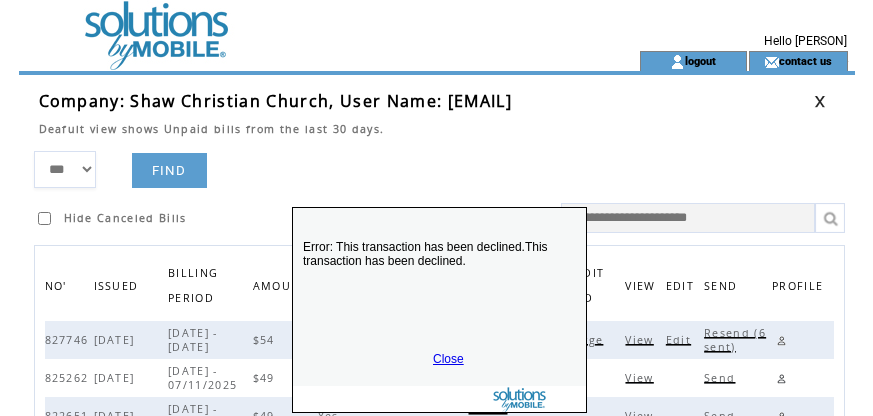 drag, startPoint x: 480, startPoint y: 348, endPoint x: 484, endPoint y: 178, distance: 170.04706 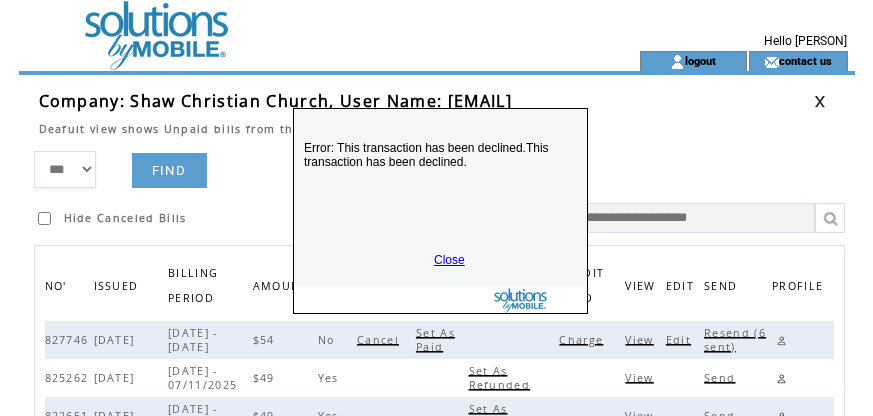 click on "Close" at bounding box center [449, 260] 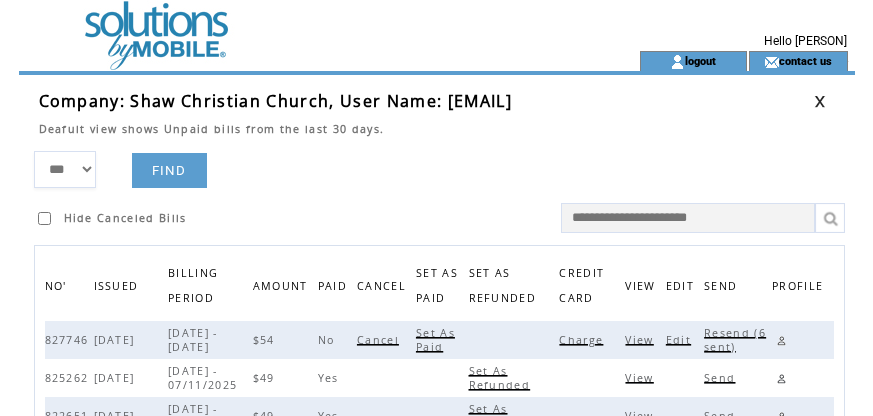 click on "Resend (6 sent)" at bounding box center [735, 340] 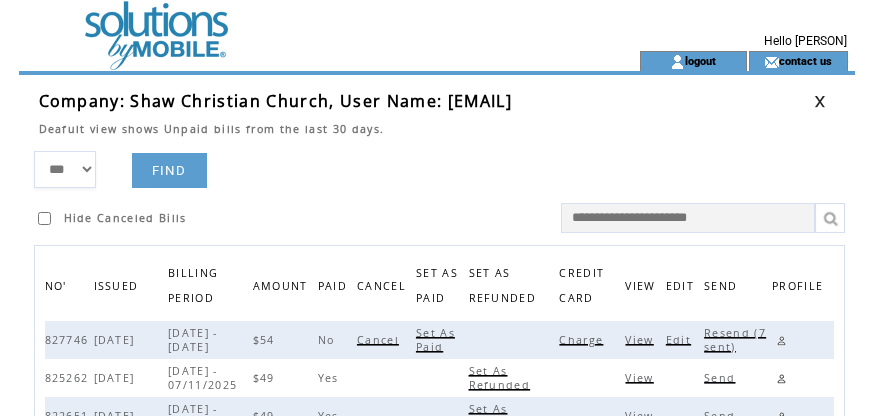 click on "Deafult view shows Unpaid bills from the last 30 days." at bounding box center (426, 124) 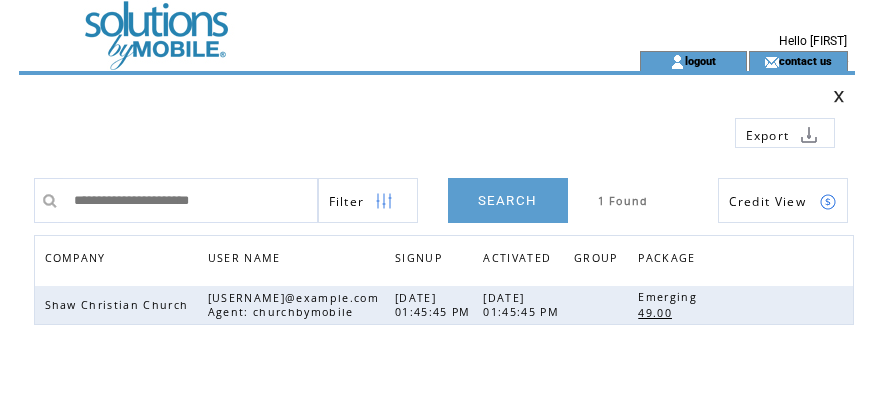 scroll, scrollTop: 0, scrollLeft: 0, axis: both 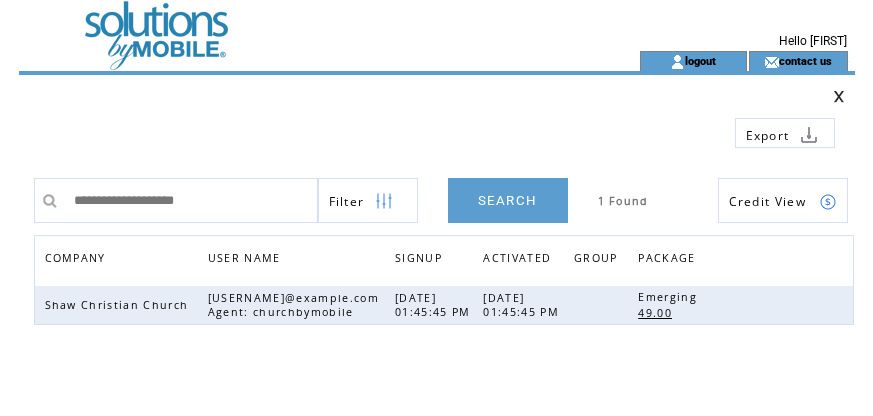 type on "**********" 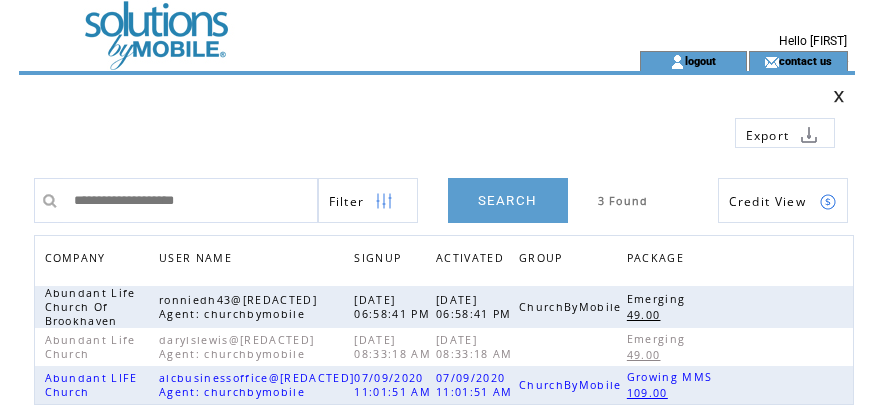 scroll, scrollTop: 0, scrollLeft: 0, axis: both 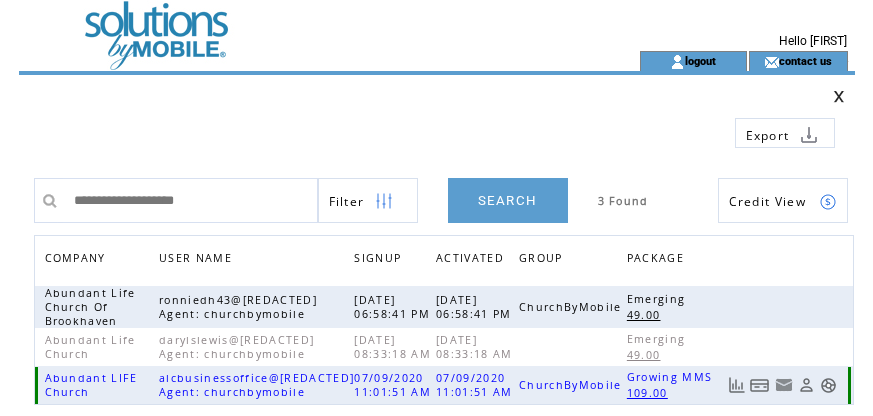 click at bounding box center [760, 385] 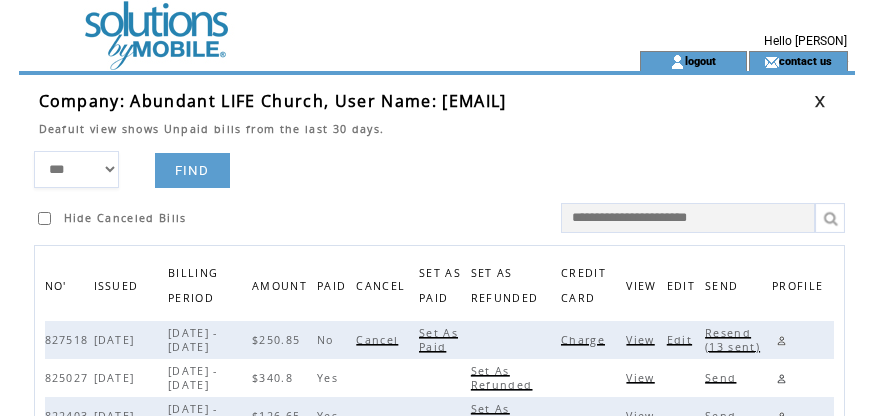 scroll, scrollTop: 0, scrollLeft: 0, axis: both 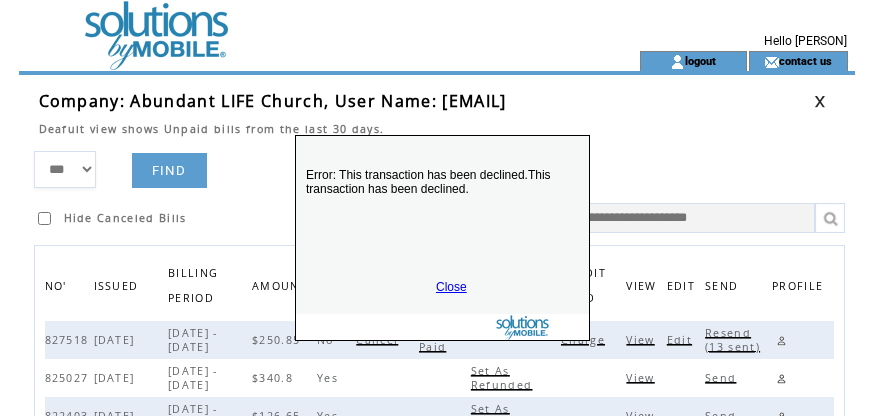 drag, startPoint x: 446, startPoint y: 345, endPoint x: 452, endPoint y: 197, distance: 148.12157 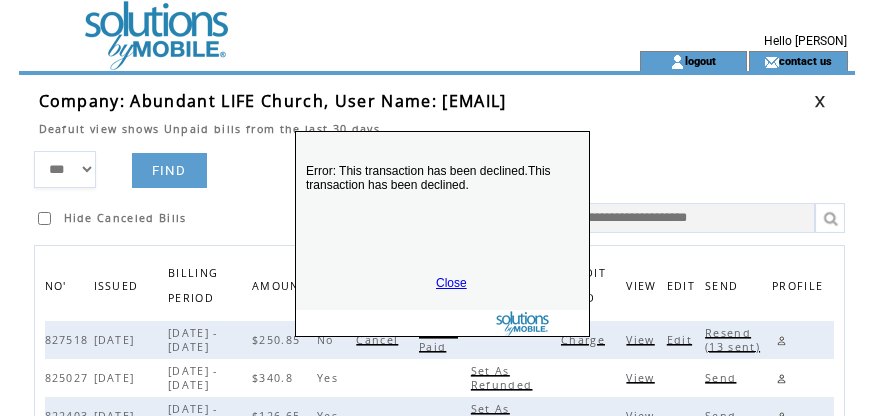 click on "Error: This transaction has been declined.This transaction has been declined. Close" at bounding box center [442, 234] 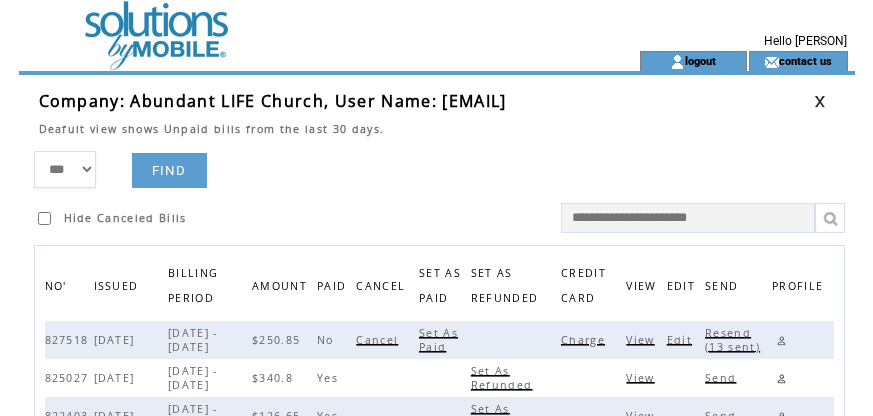 drag, startPoint x: 477, startPoint y: 101, endPoint x: 715, endPoint y: 101, distance: 238 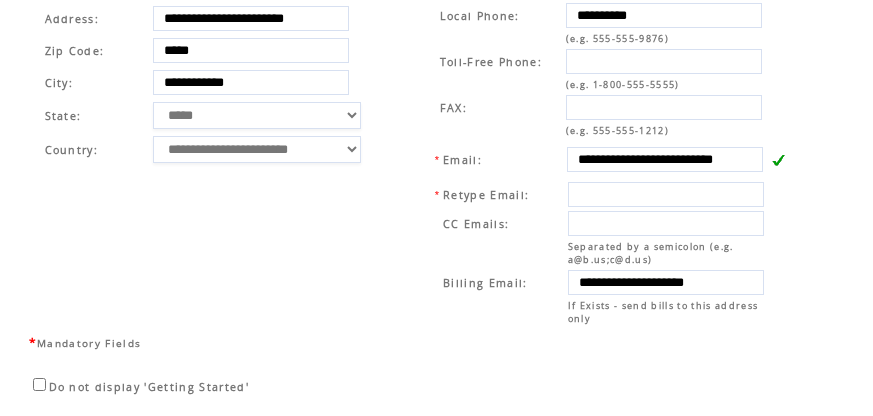 scroll, scrollTop: 761, scrollLeft: 0, axis: vertical 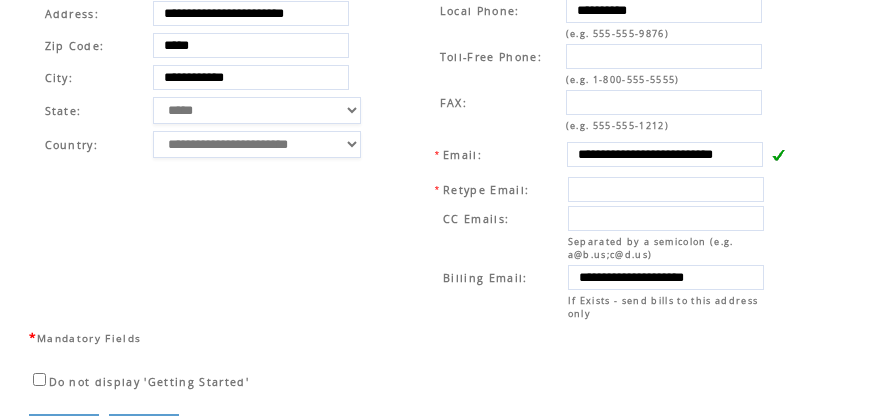 click on "**********" at bounding box center (214, 144) 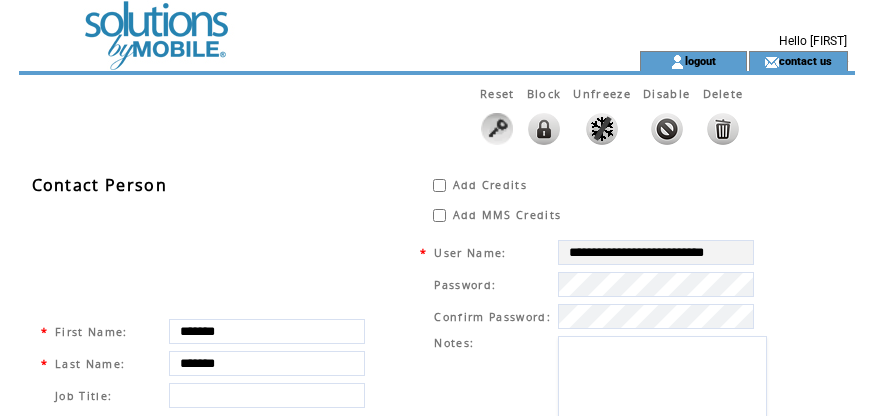 scroll, scrollTop: 0, scrollLeft: 0, axis: both 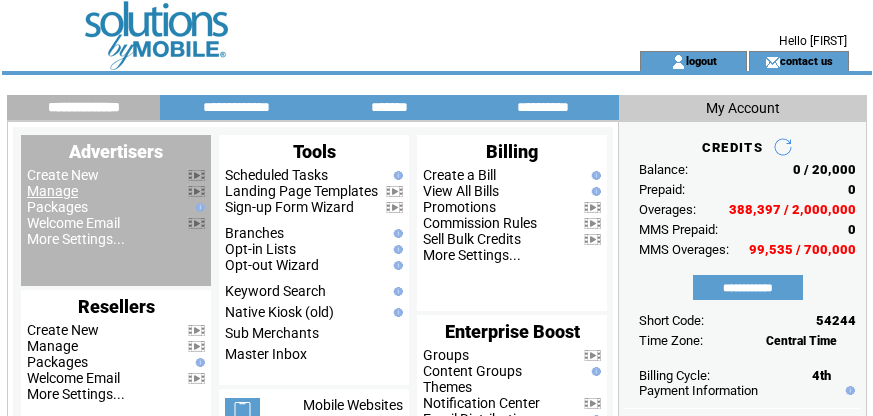 click on "Manage" at bounding box center (52, 191) 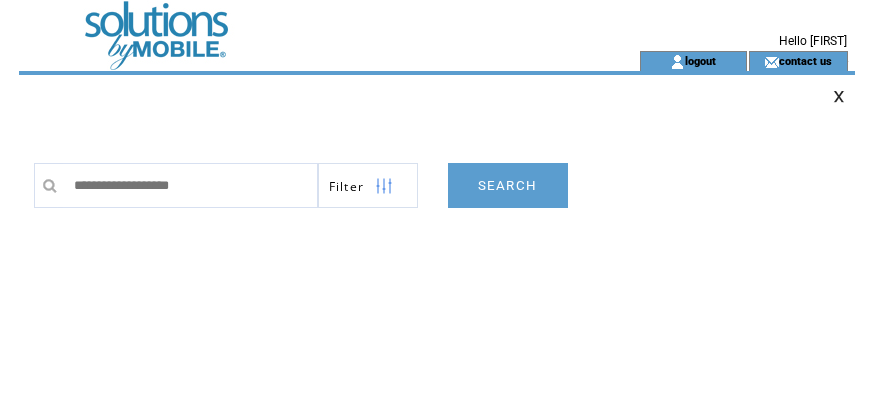 scroll, scrollTop: 0, scrollLeft: 0, axis: both 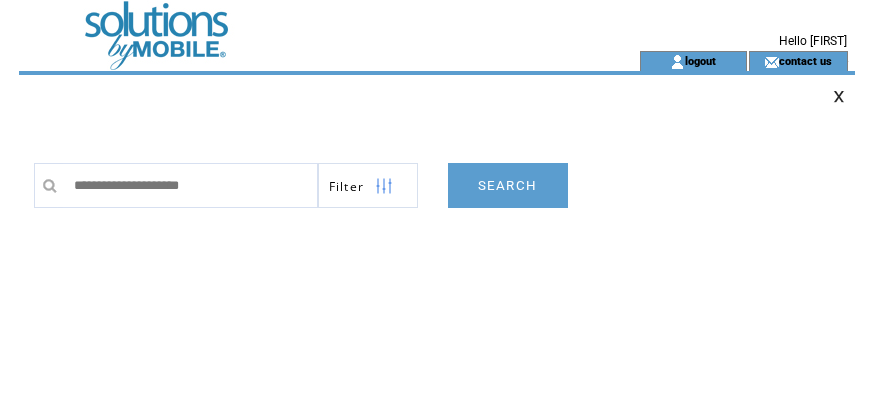 drag, startPoint x: 287, startPoint y: 190, endPoint x: -107, endPoint y: 156, distance: 395.4643 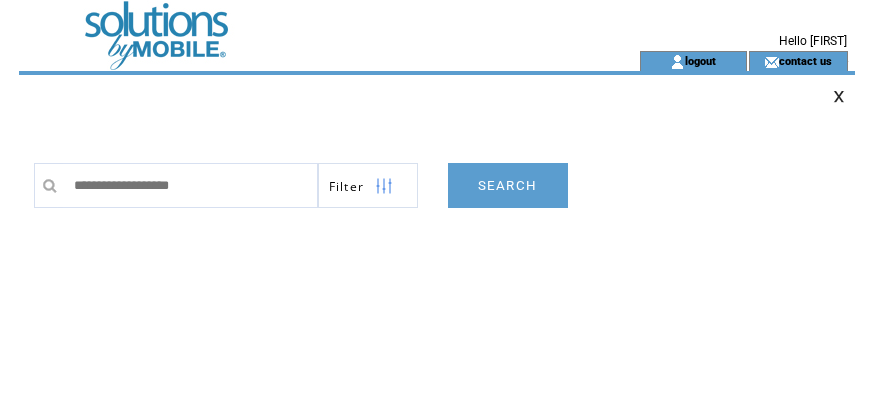 click at bounding box center [345, 118] 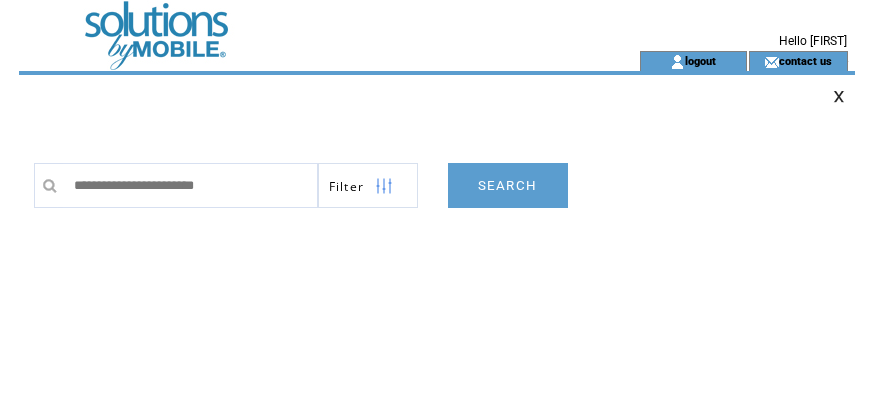 type on "**********" 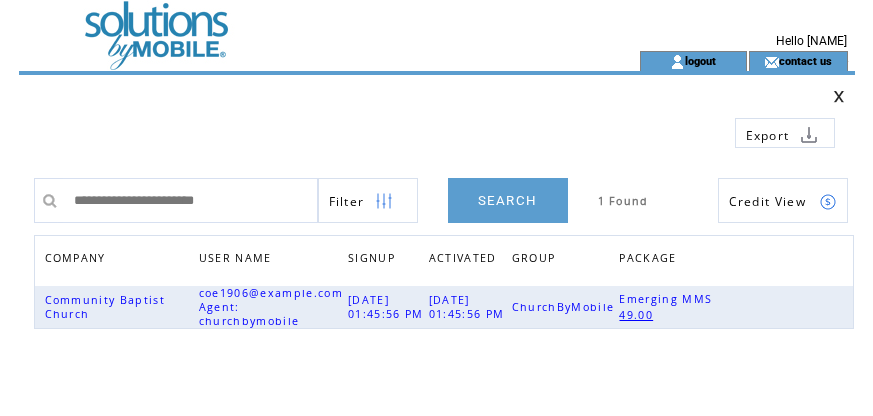 scroll, scrollTop: 0, scrollLeft: 0, axis: both 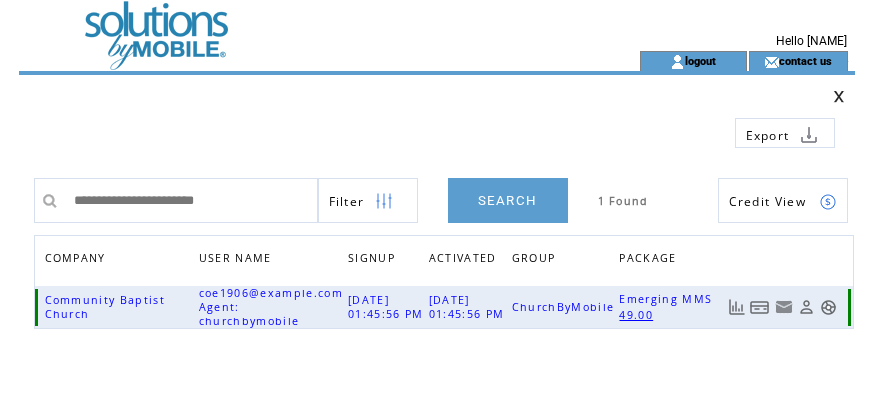 click at bounding box center [760, 307] 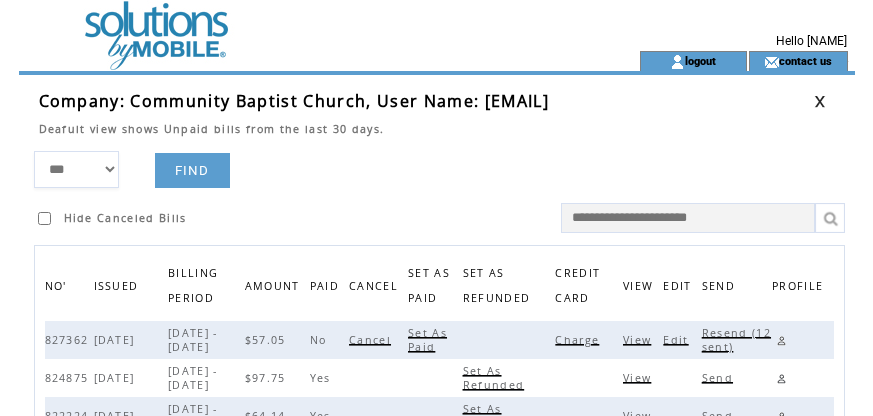 scroll, scrollTop: 0, scrollLeft: 0, axis: both 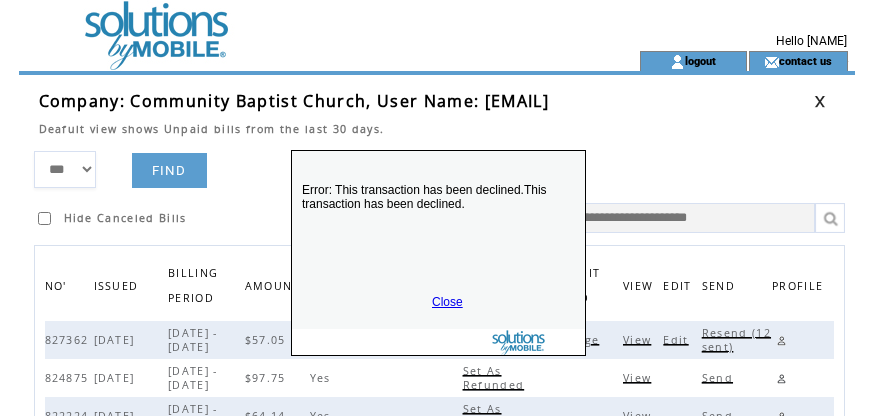drag, startPoint x: 504, startPoint y: 353, endPoint x: 496, endPoint y: 215, distance: 138.23169 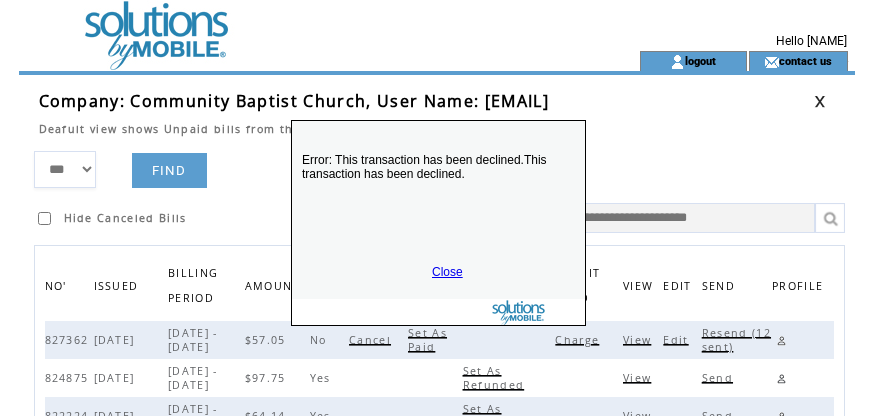 click on "Close" at bounding box center (447, 272) 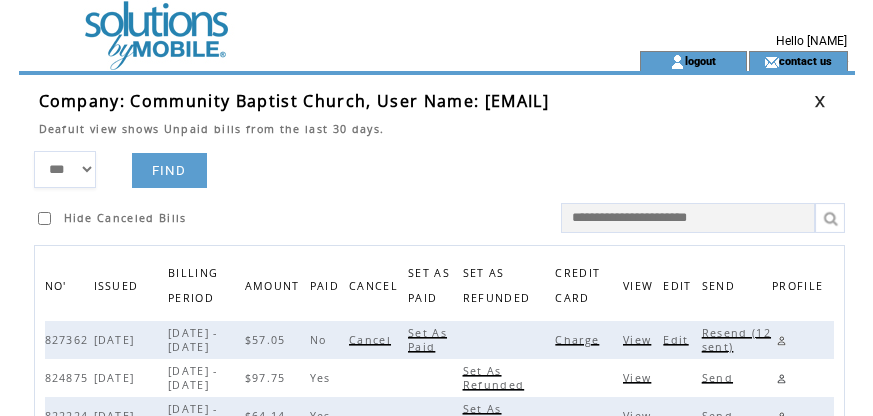drag, startPoint x: 478, startPoint y: 98, endPoint x: 680, endPoint y: 105, distance: 202.12125 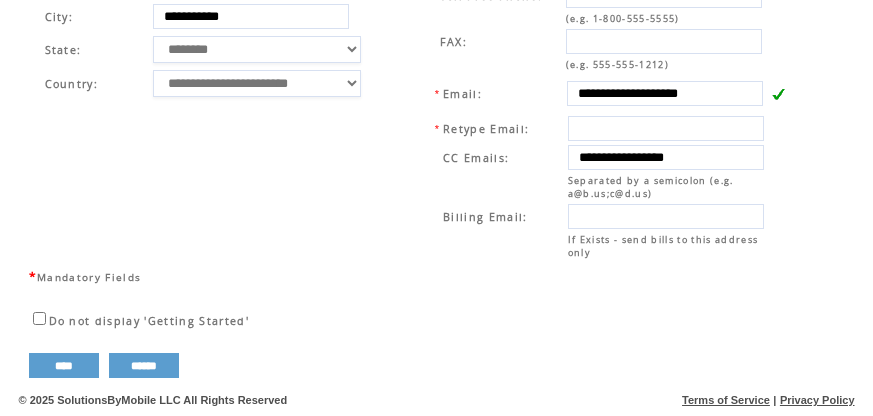 scroll, scrollTop: 837, scrollLeft: 0, axis: vertical 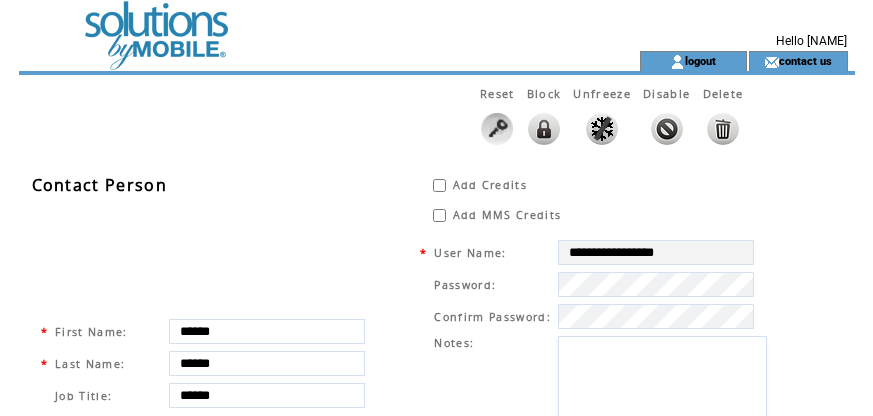 click at bounding box center [293, 25] 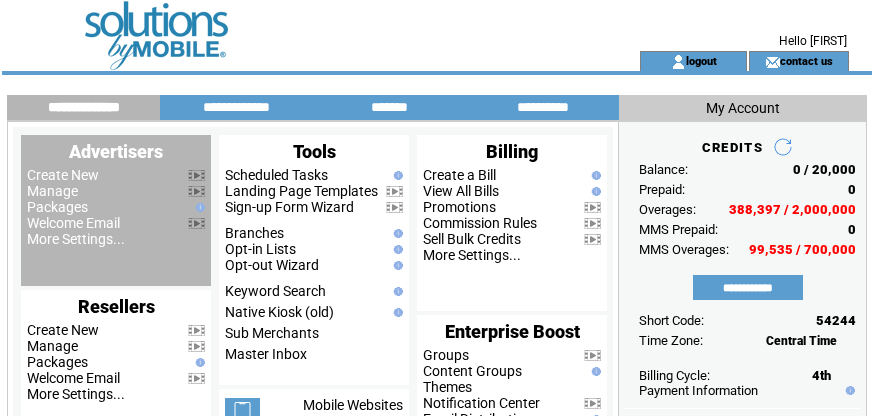 scroll, scrollTop: 0, scrollLeft: 0, axis: both 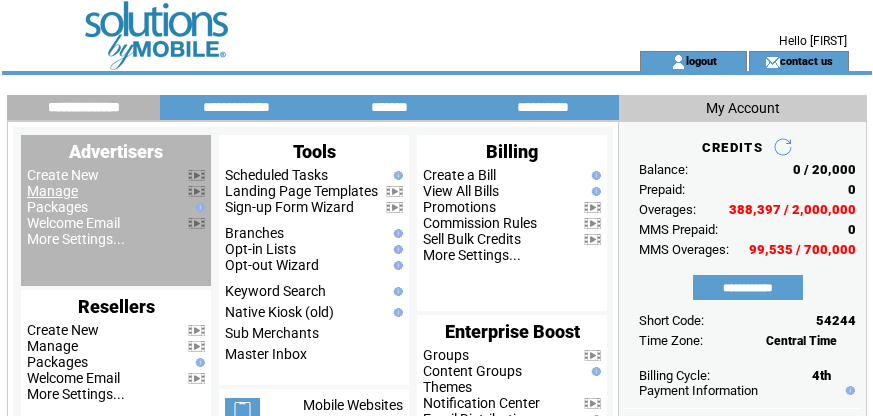 click on "Manage" at bounding box center (52, 191) 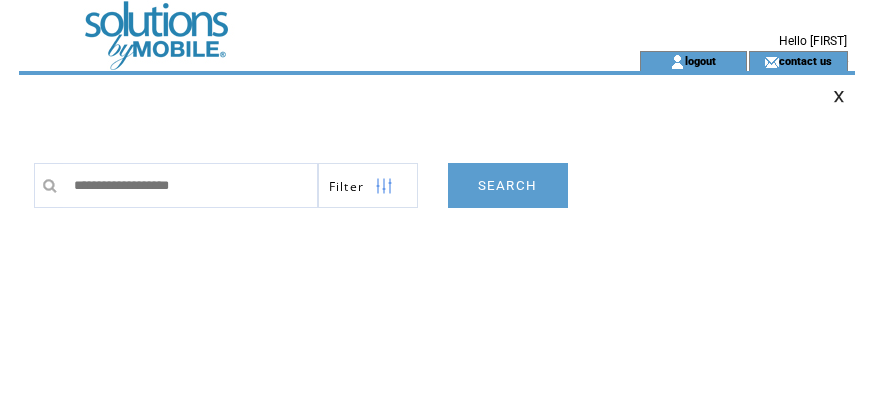scroll, scrollTop: 0, scrollLeft: 0, axis: both 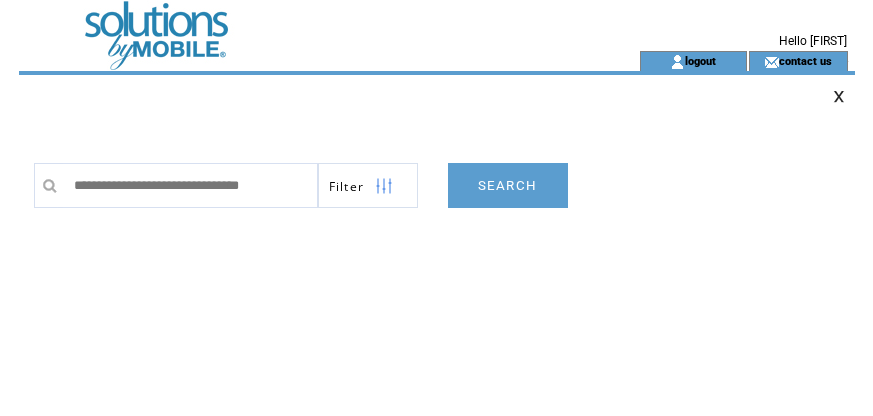 type on "**********" 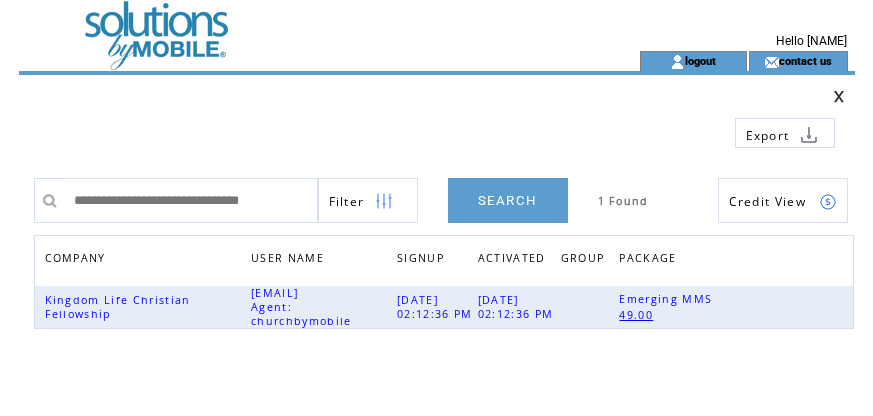 scroll, scrollTop: 0, scrollLeft: 0, axis: both 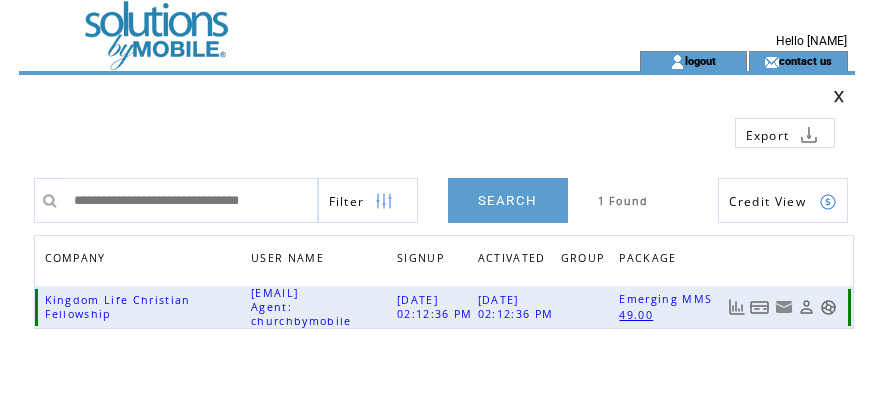 click at bounding box center (760, 307) 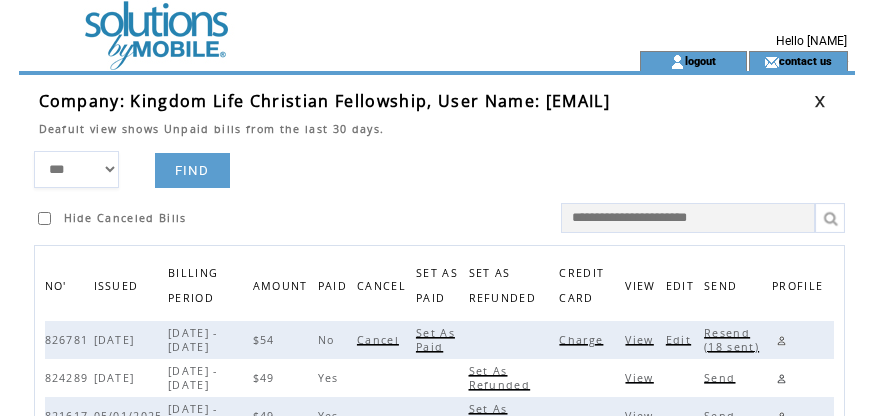 scroll, scrollTop: 0, scrollLeft: 0, axis: both 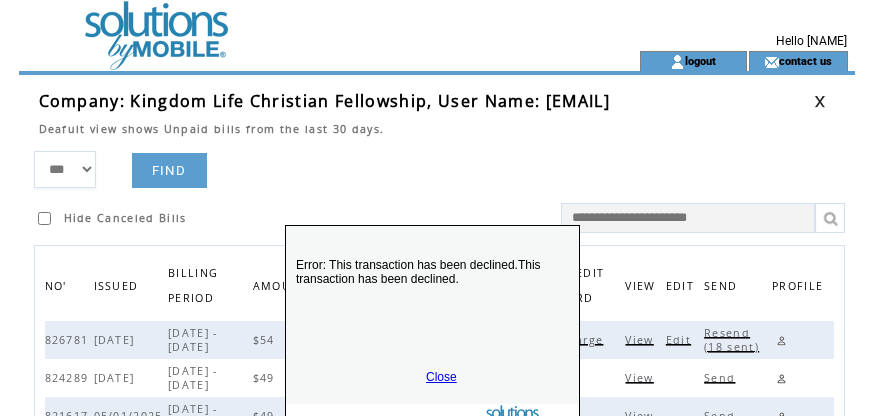 drag, startPoint x: 540, startPoint y: 349, endPoint x: 522, endPoint y: 197, distance: 153.06207 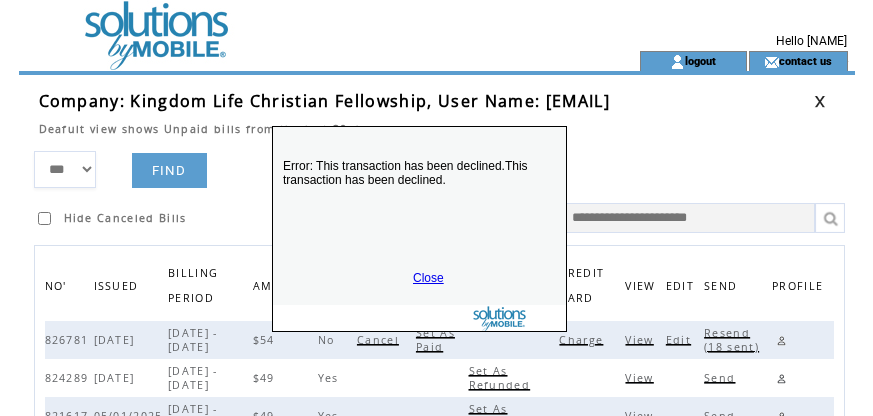 click on "Close" at bounding box center [428, 278] 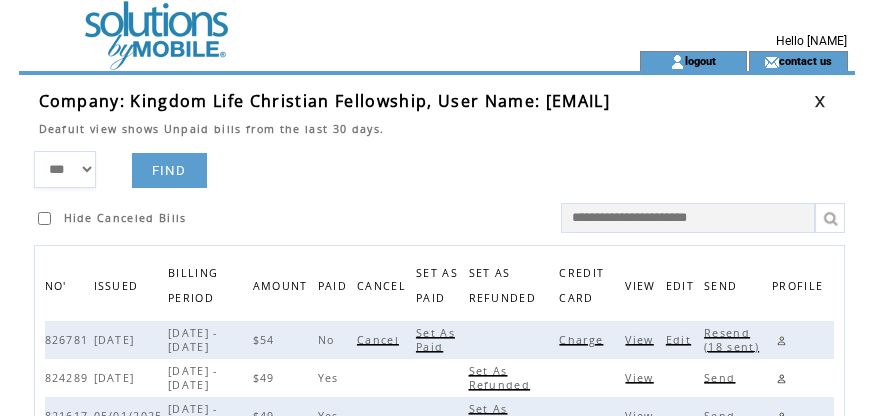 drag, startPoint x: 543, startPoint y: 104, endPoint x: 738, endPoint y: 107, distance: 195.02307 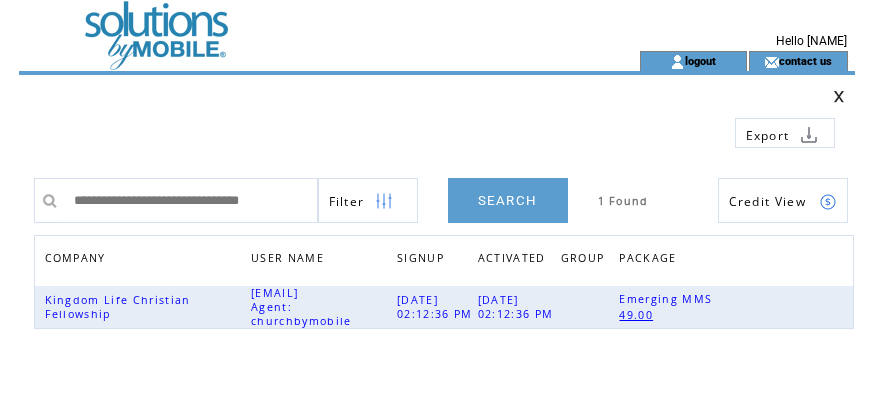 scroll, scrollTop: 0, scrollLeft: 0, axis: both 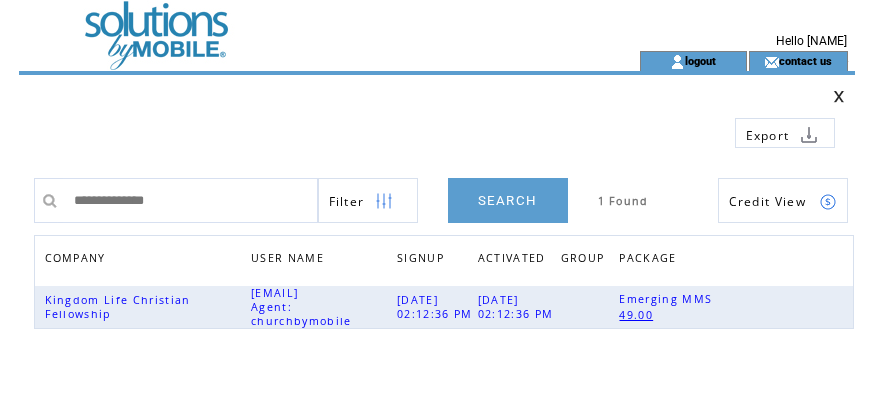type on "**********" 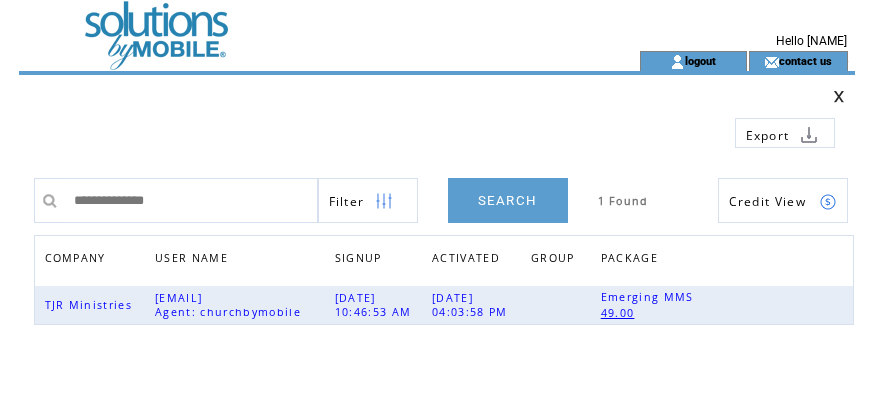 scroll, scrollTop: 0, scrollLeft: 0, axis: both 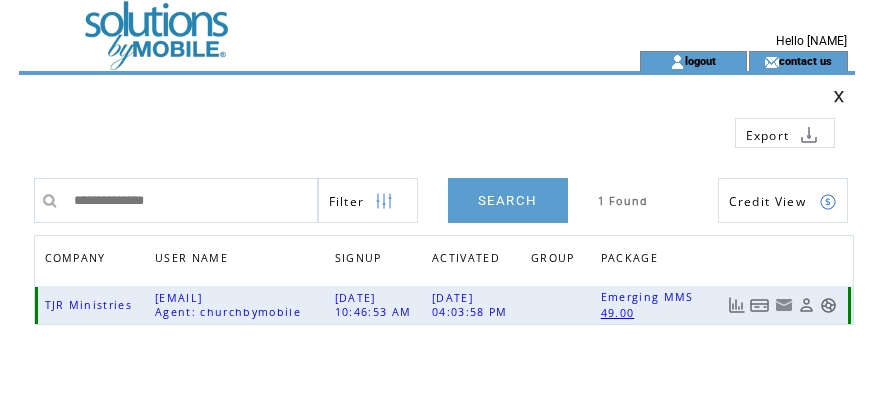 click at bounding box center [760, 305] 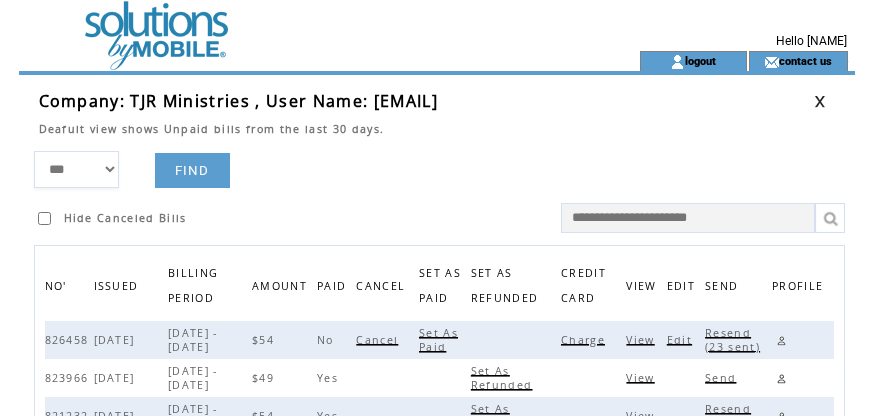 scroll, scrollTop: 0, scrollLeft: 0, axis: both 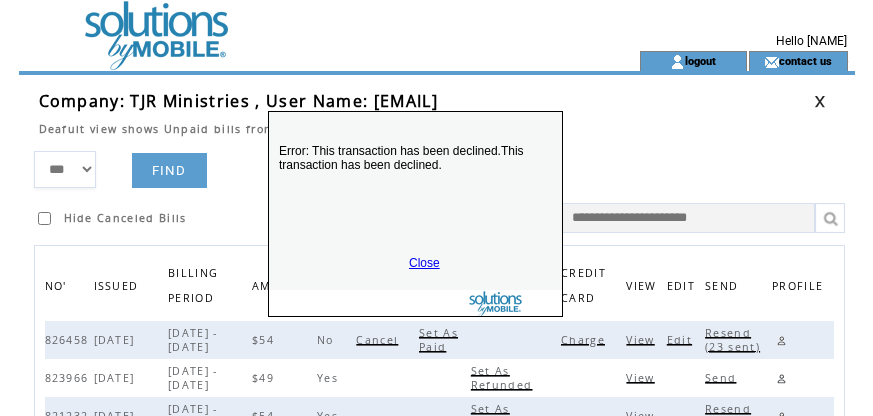 drag, startPoint x: 526, startPoint y: 345, endPoint x: 503, endPoint y: 169, distance: 177.49648 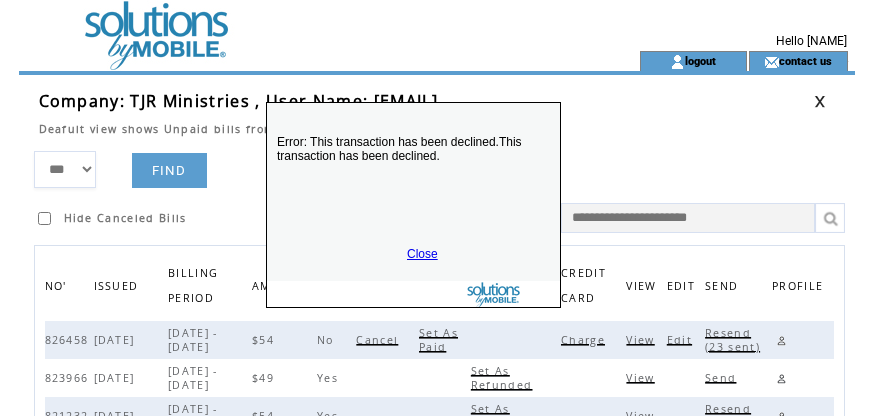 click on "Close" at bounding box center (422, 254) 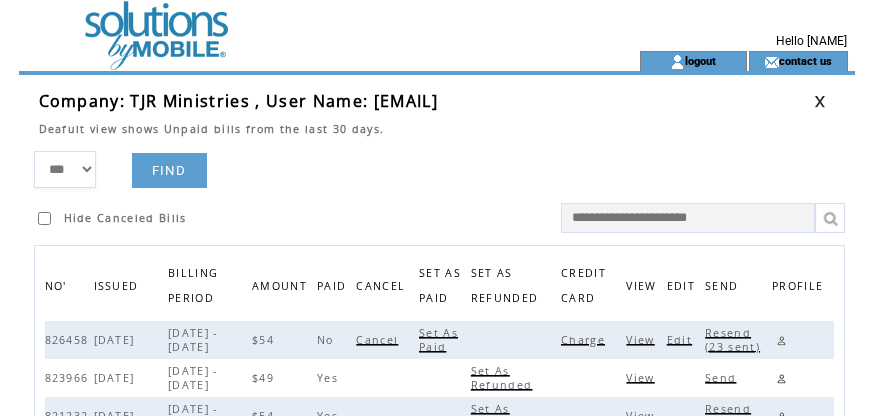 drag, startPoint x: 372, startPoint y: 99, endPoint x: 639, endPoint y: 105, distance: 267.0674 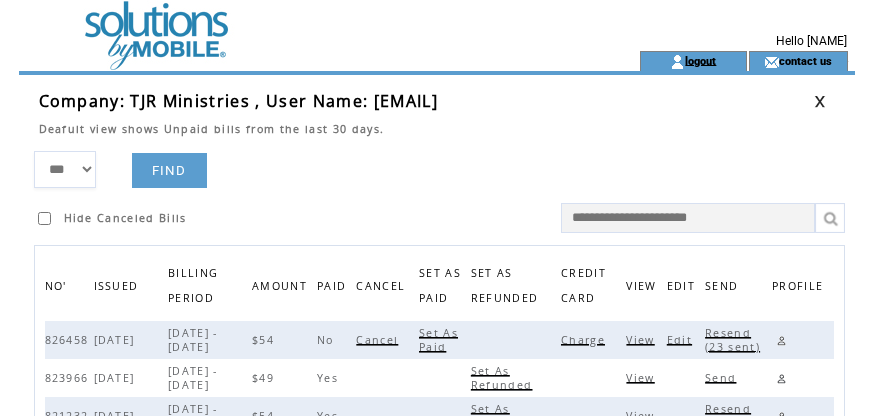 click on "logout" at bounding box center (700, 60) 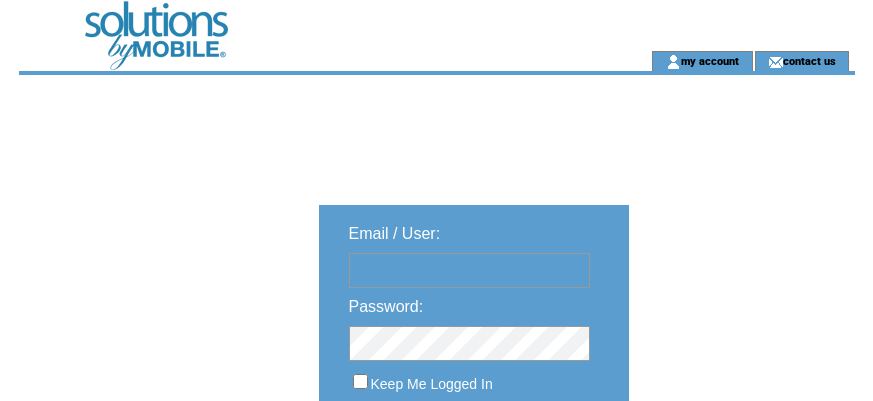 scroll, scrollTop: 0, scrollLeft: 0, axis: both 